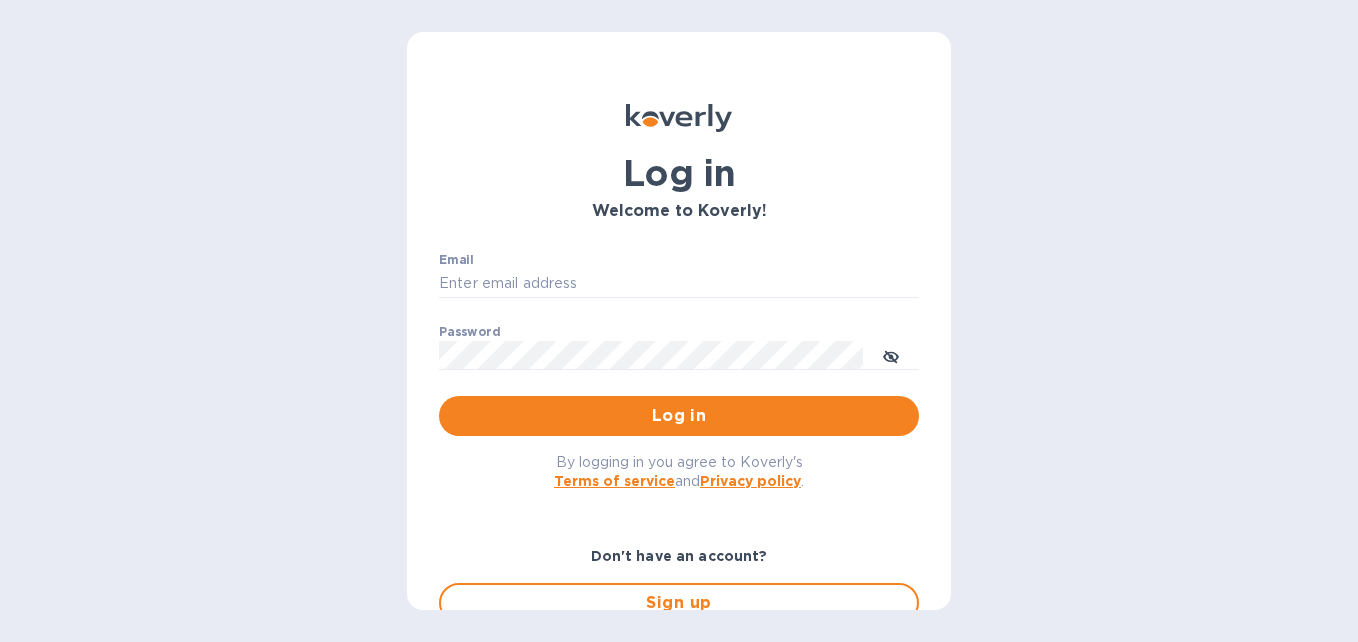 scroll, scrollTop: 0, scrollLeft: 0, axis: both 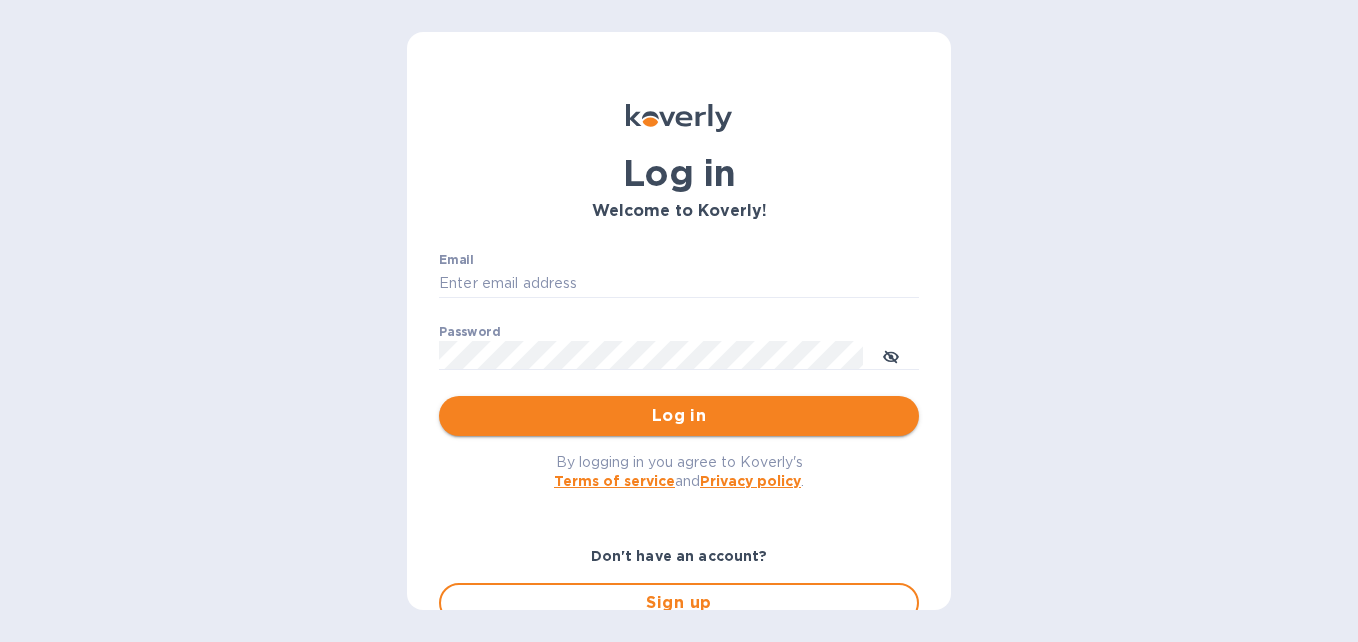 type on "[EMAIL]" 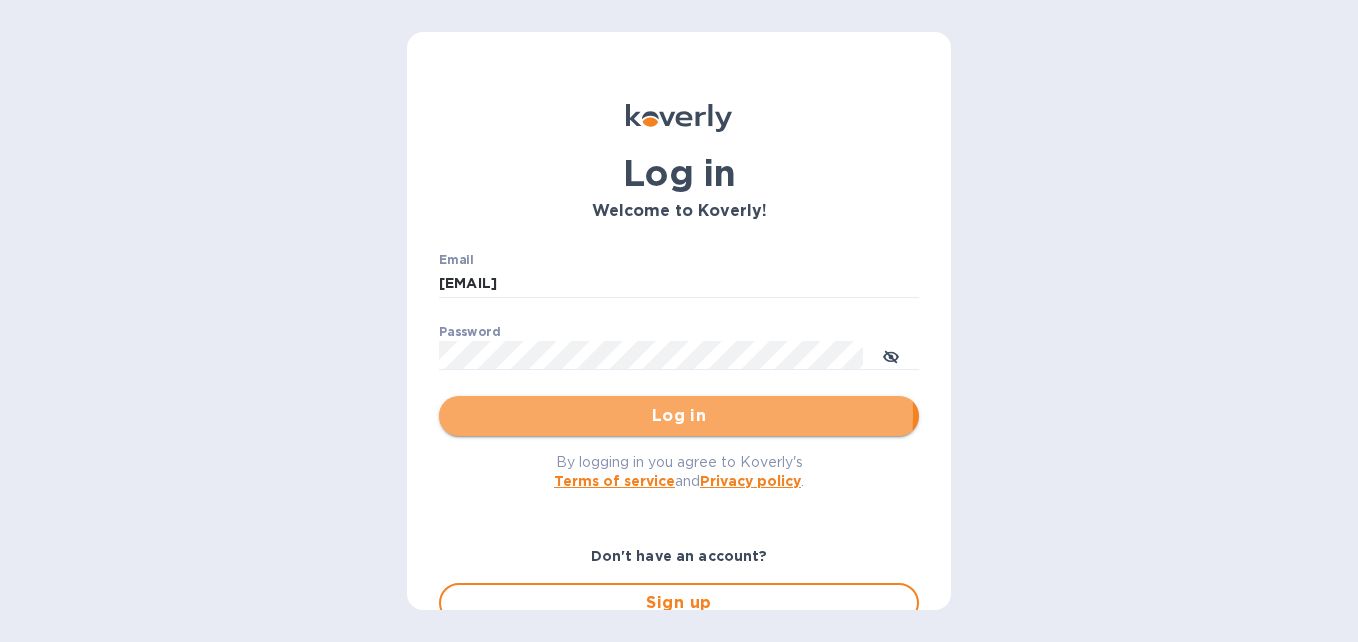 click on "Log in" at bounding box center [679, 416] 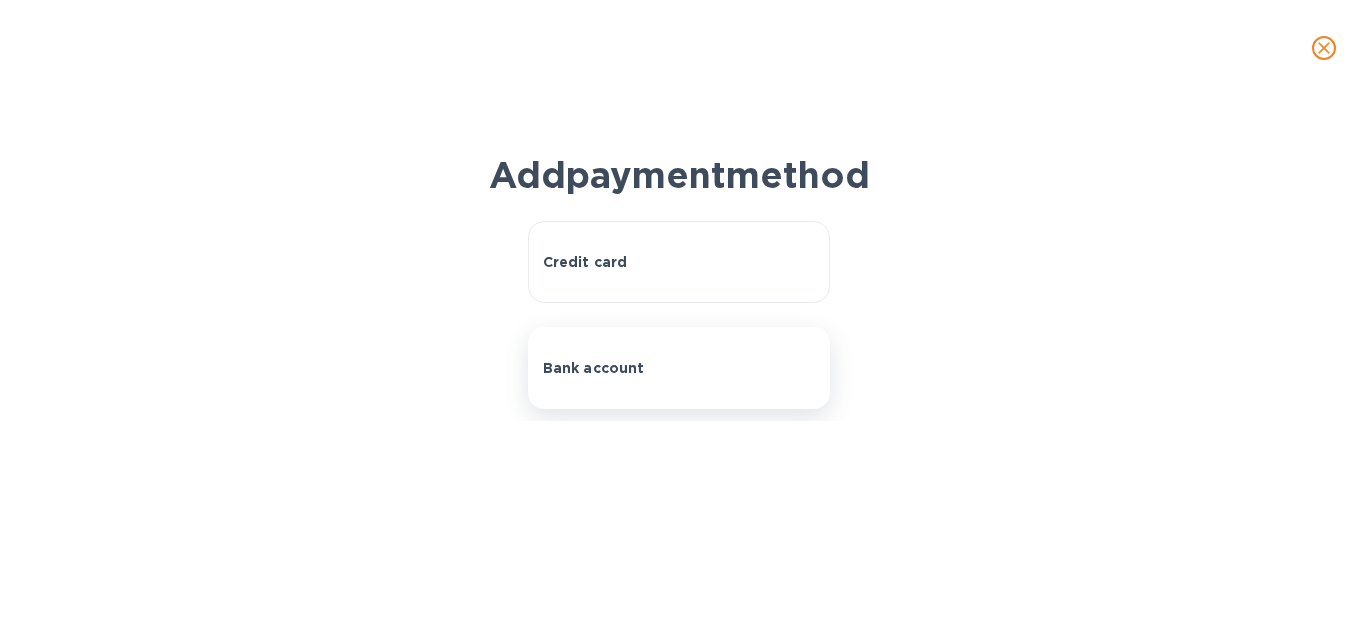 click on "Bank account" at bounding box center [594, 368] 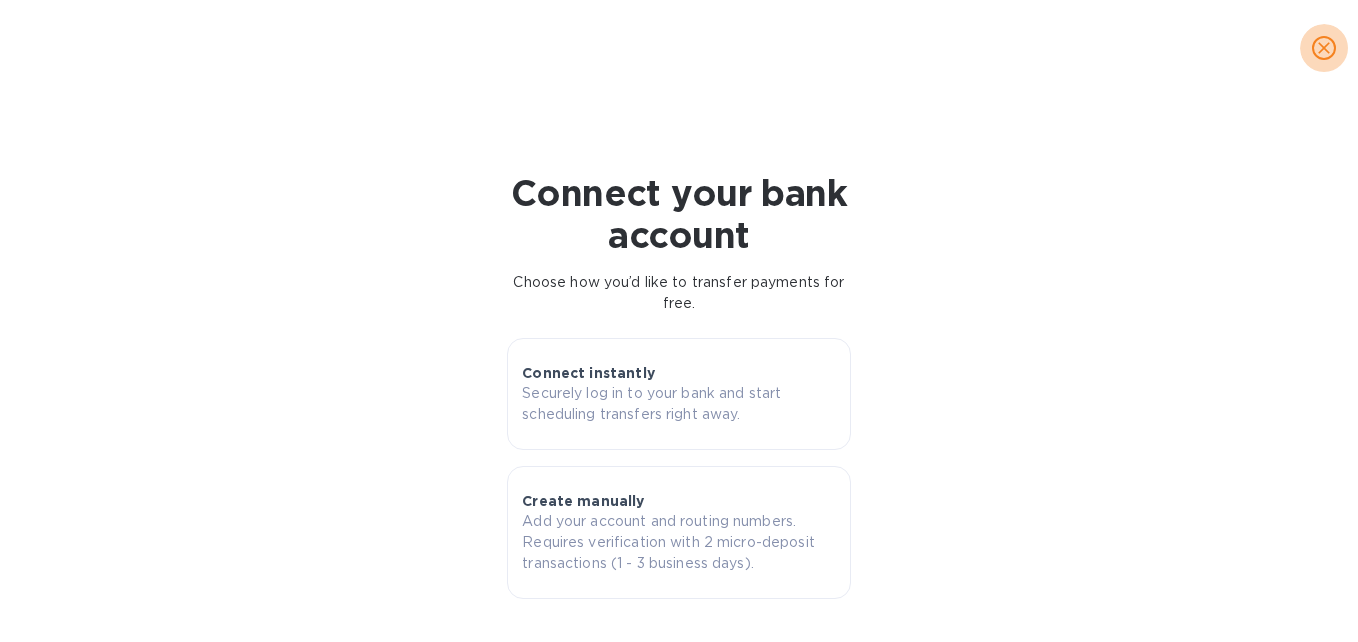 click 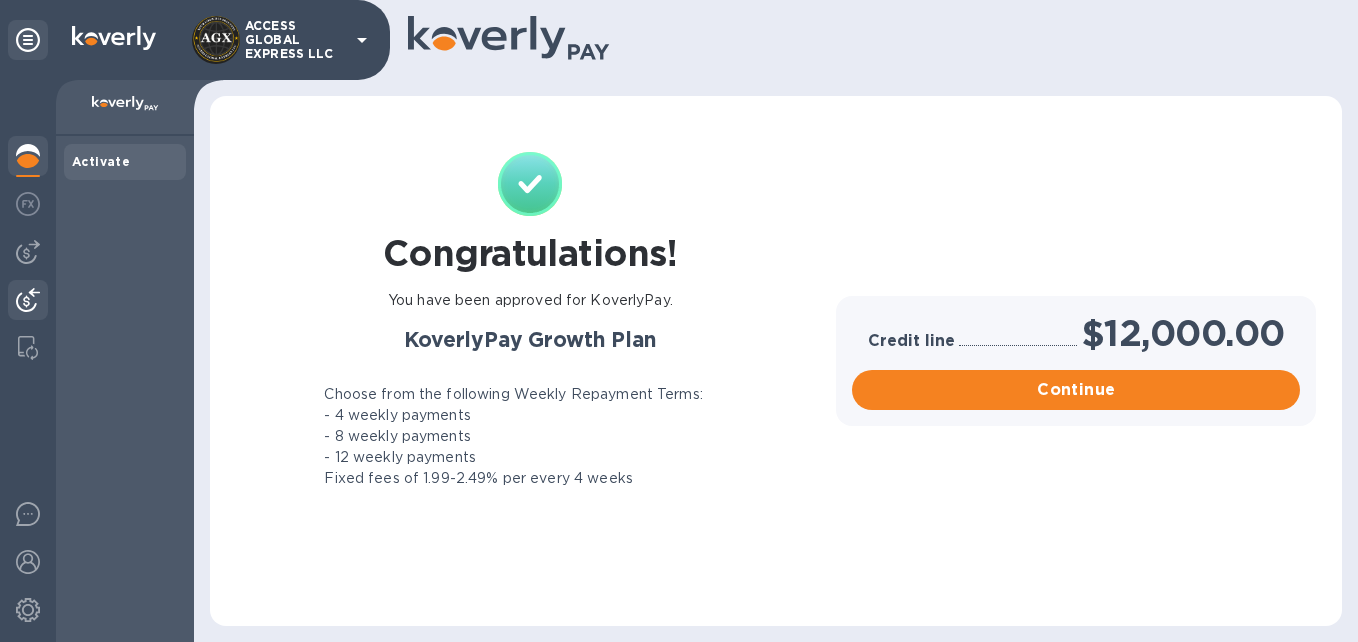 click at bounding box center (28, 300) 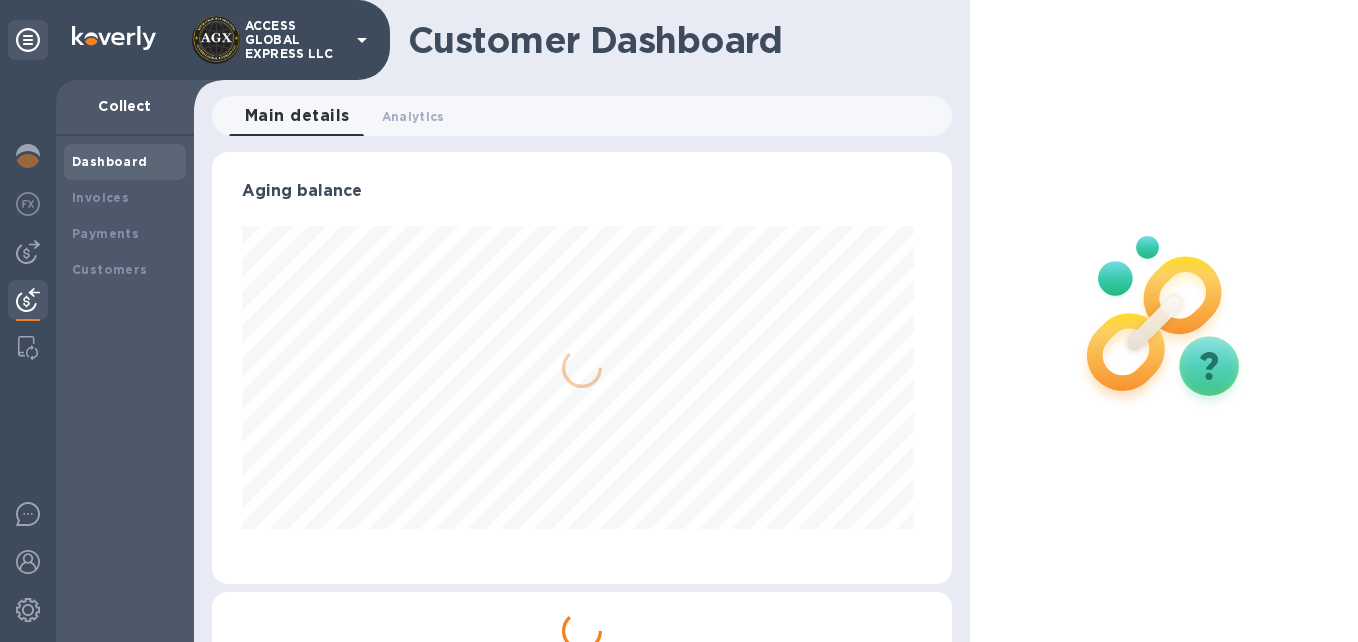 scroll, scrollTop: 999568, scrollLeft: 999268, axis: both 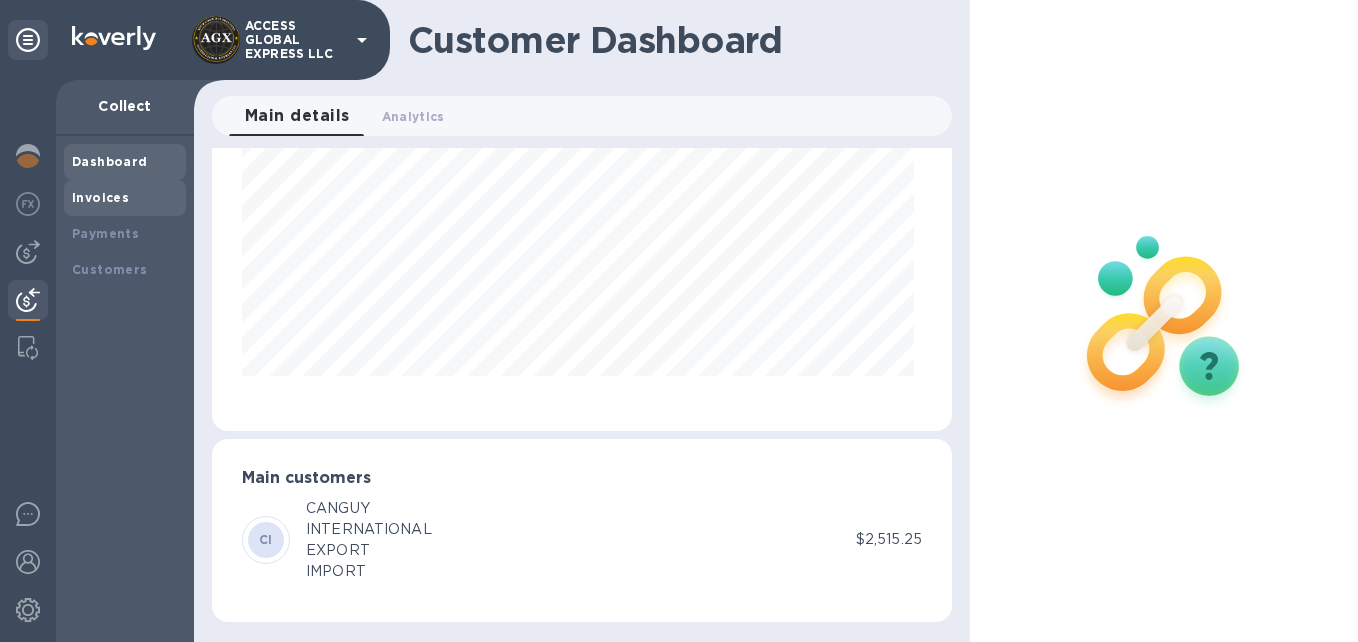 click on "Invoices" at bounding box center (100, 197) 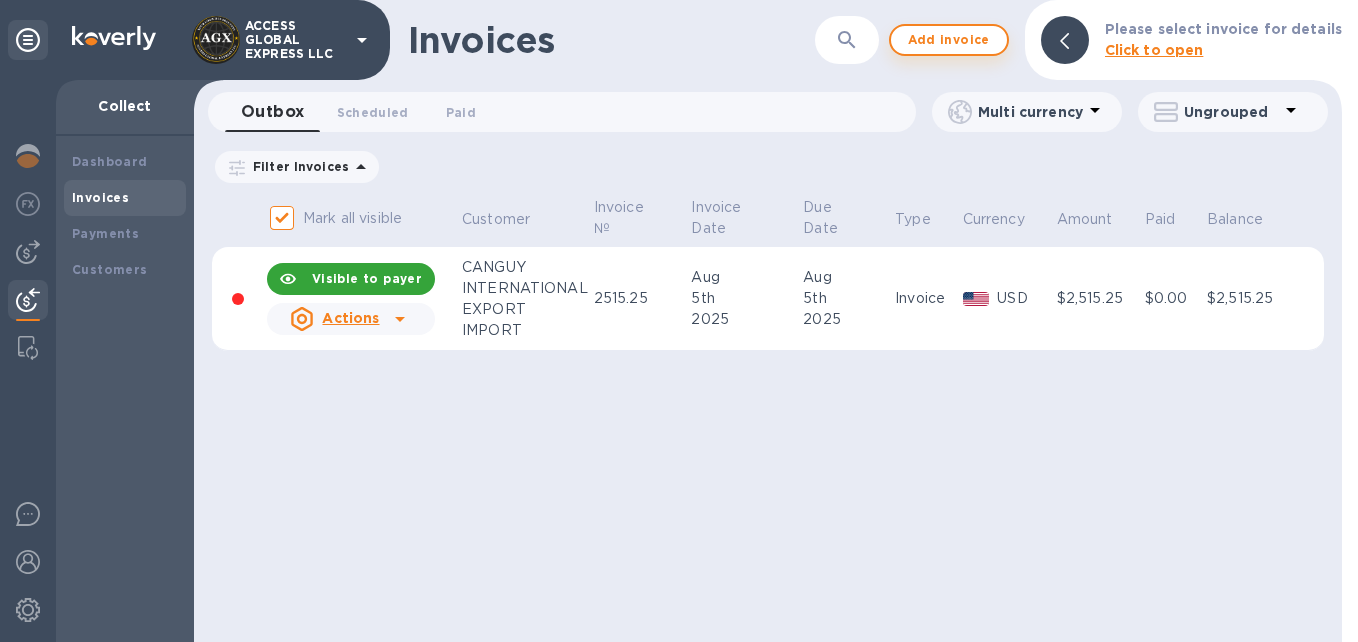 click on "Add invoice" at bounding box center [949, 40] 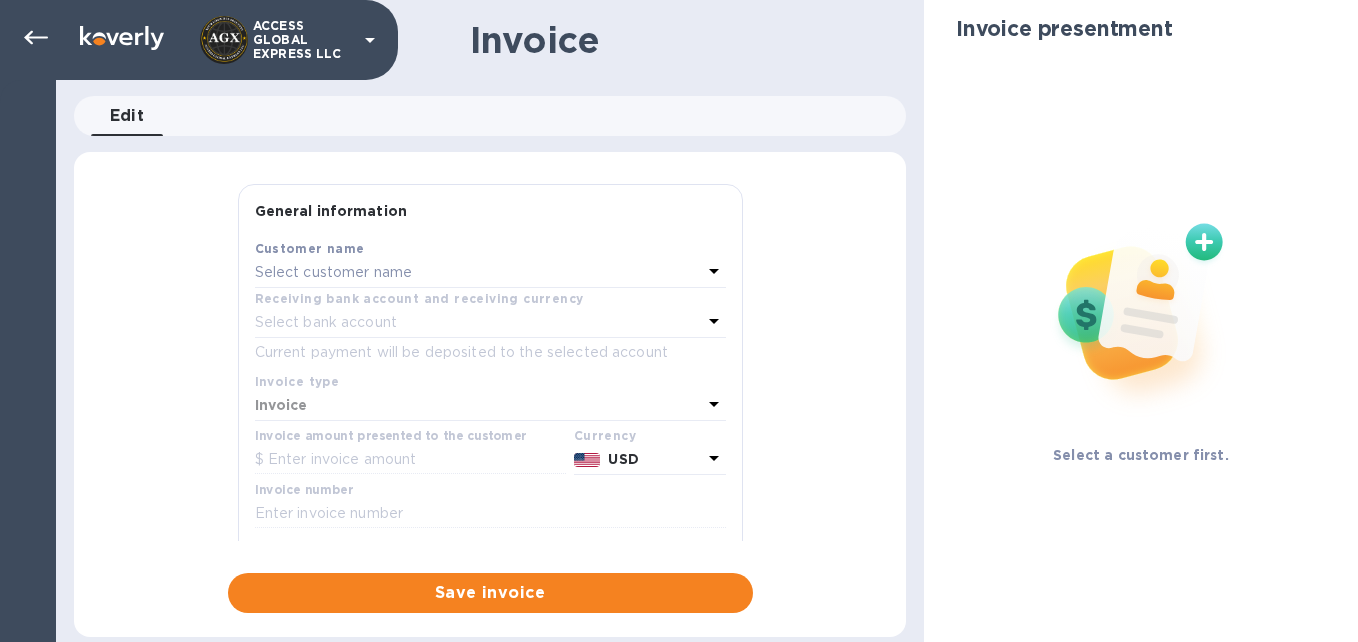 click on "Select customer name" at bounding box center (478, 273) 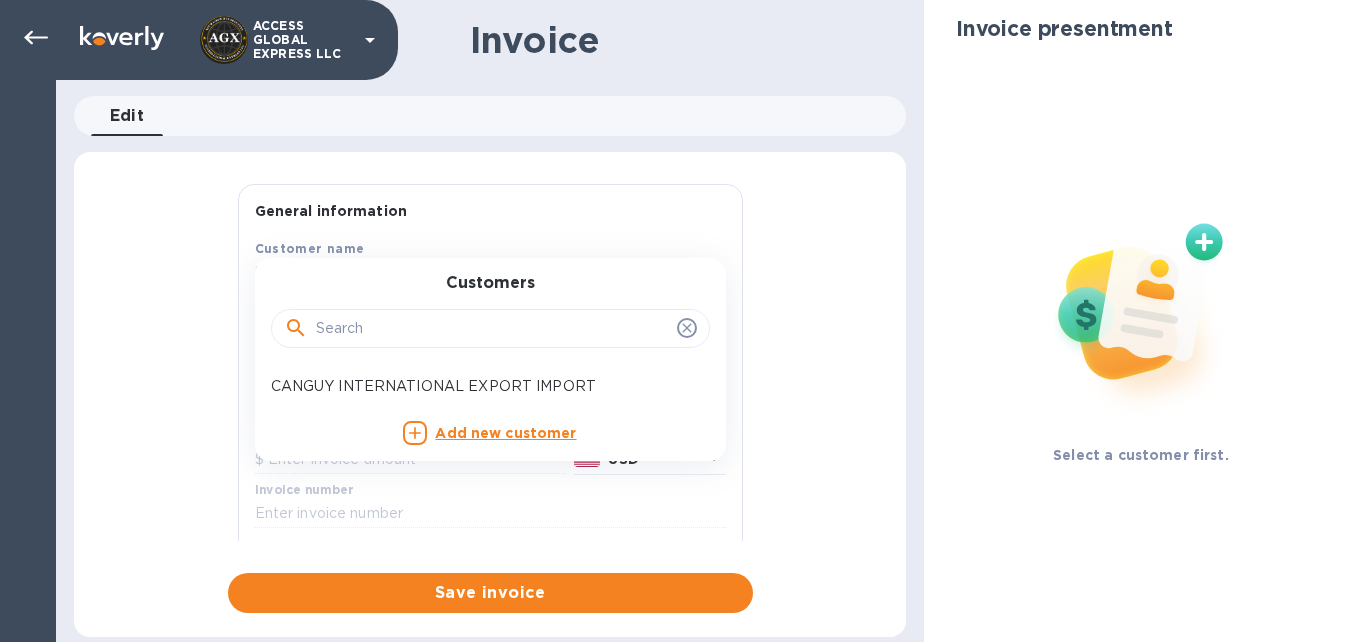 click at bounding box center [492, 329] 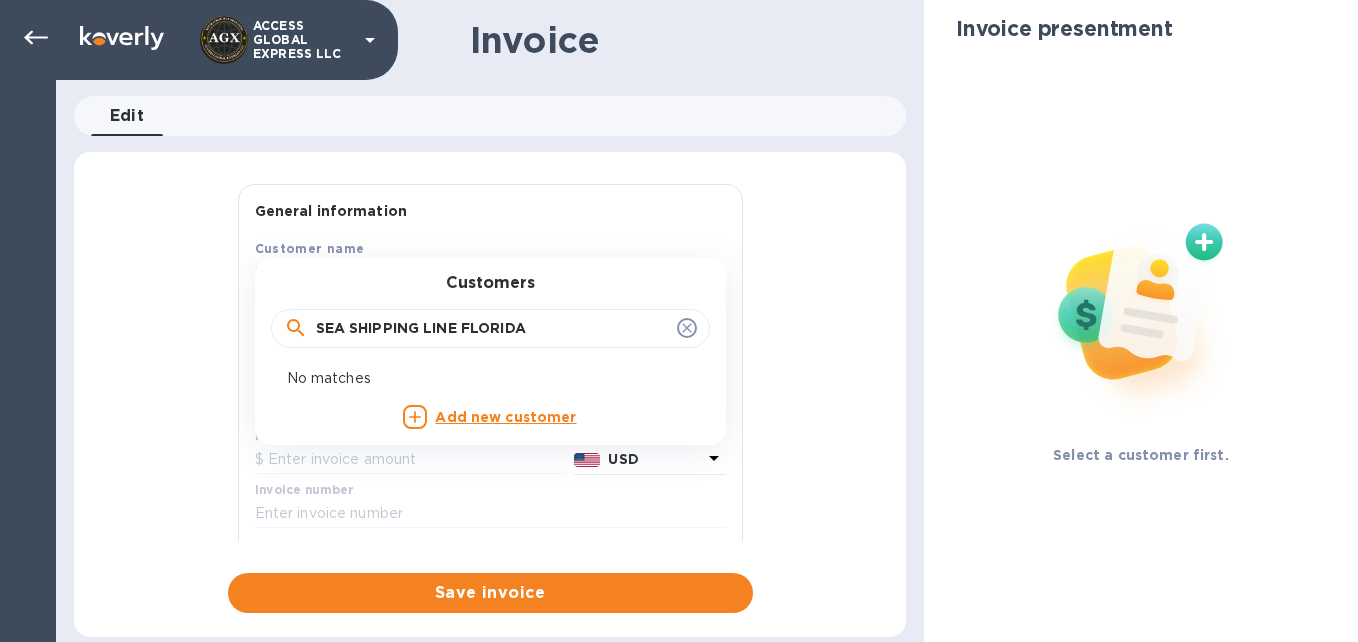 type on "SEA SHIPPING LINE FLORIDA" 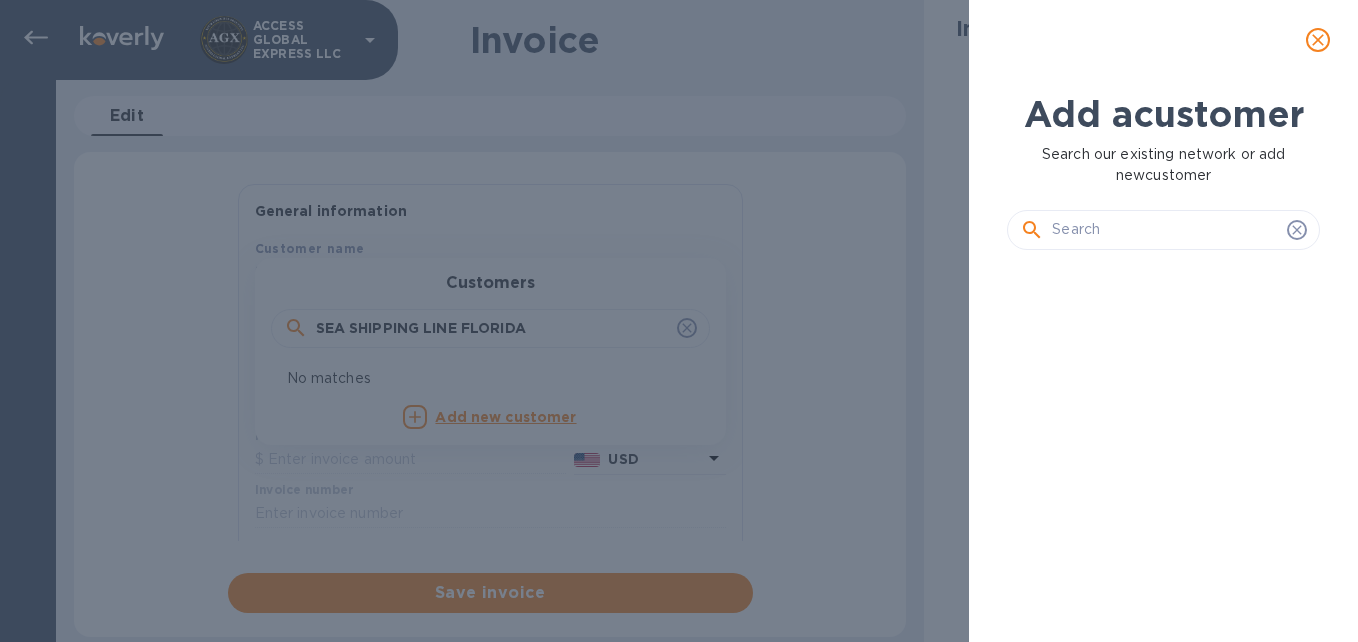 scroll, scrollTop: 16, scrollLeft: 9, axis: both 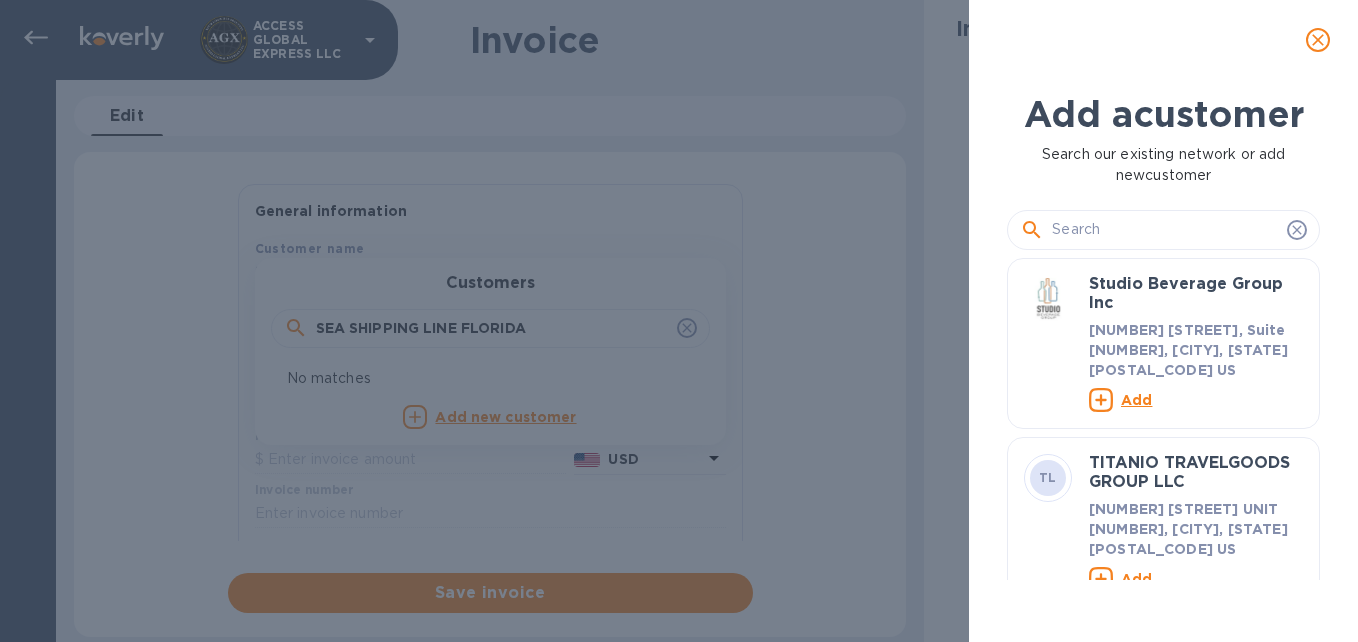 click at bounding box center [1165, 230] 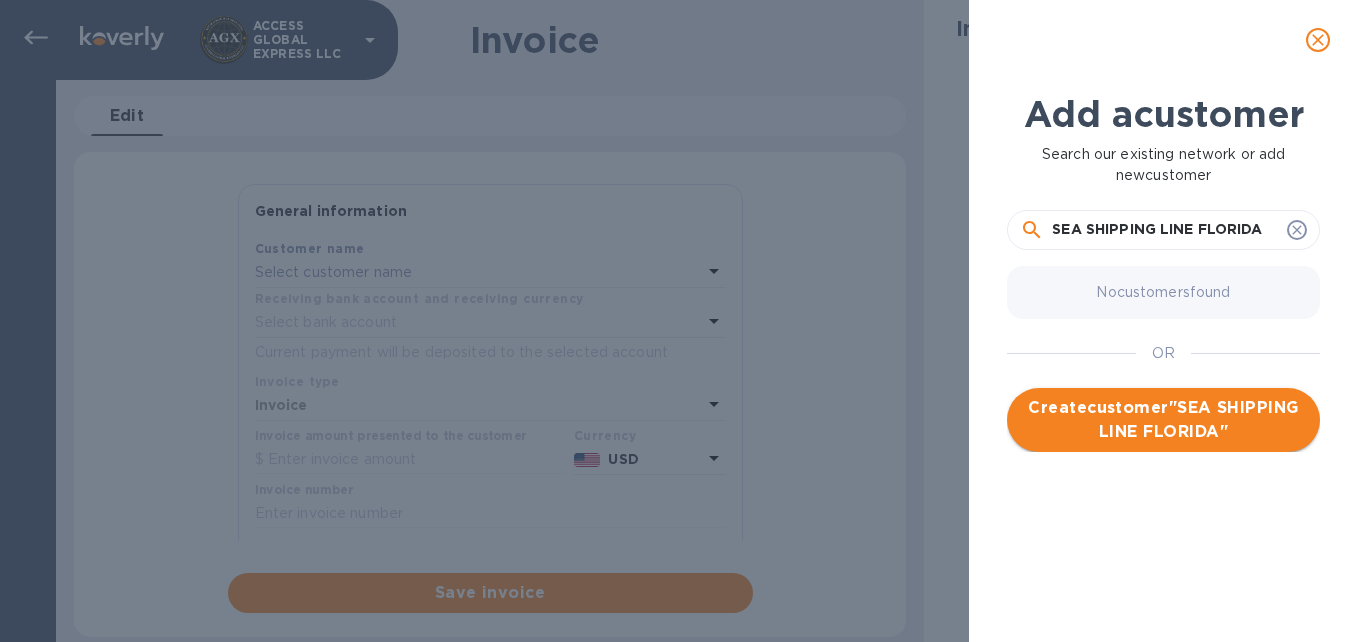 type on "SEA SHIPPING LINE FLORIDA" 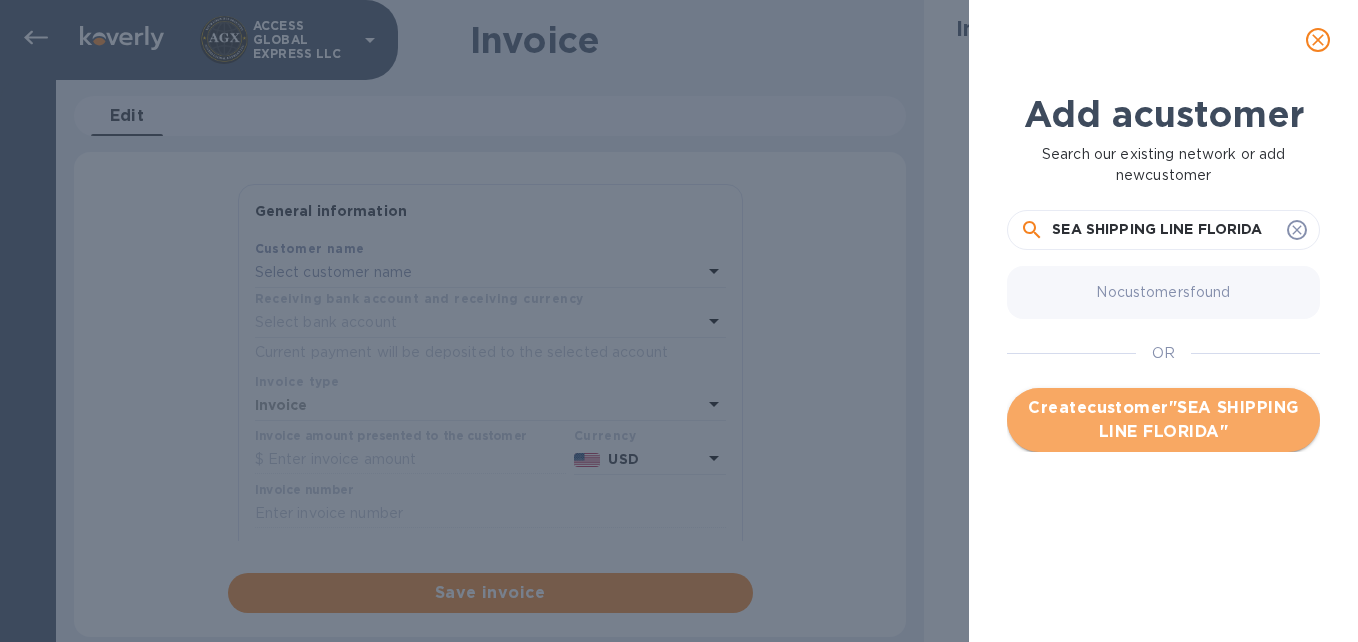 click on "Create customer " SEA SHIPPING LINE FLORIDA "" at bounding box center (1163, 420) 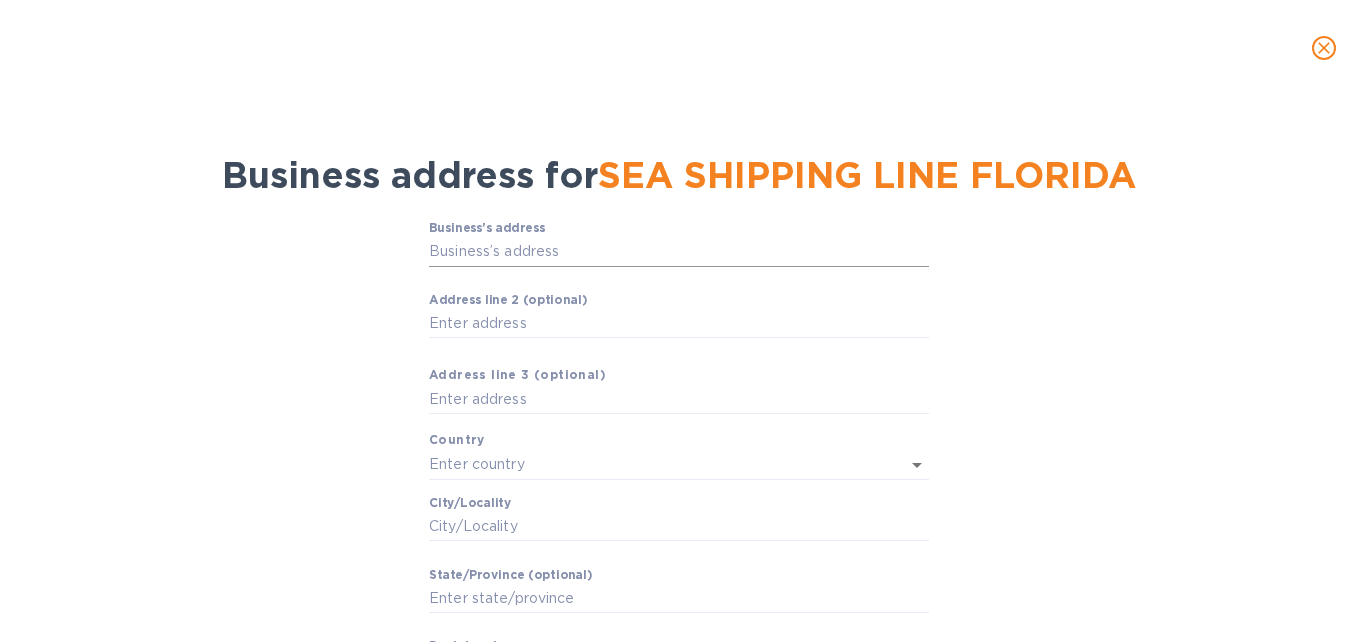 click on "Business’s аddress" at bounding box center [679, 252] 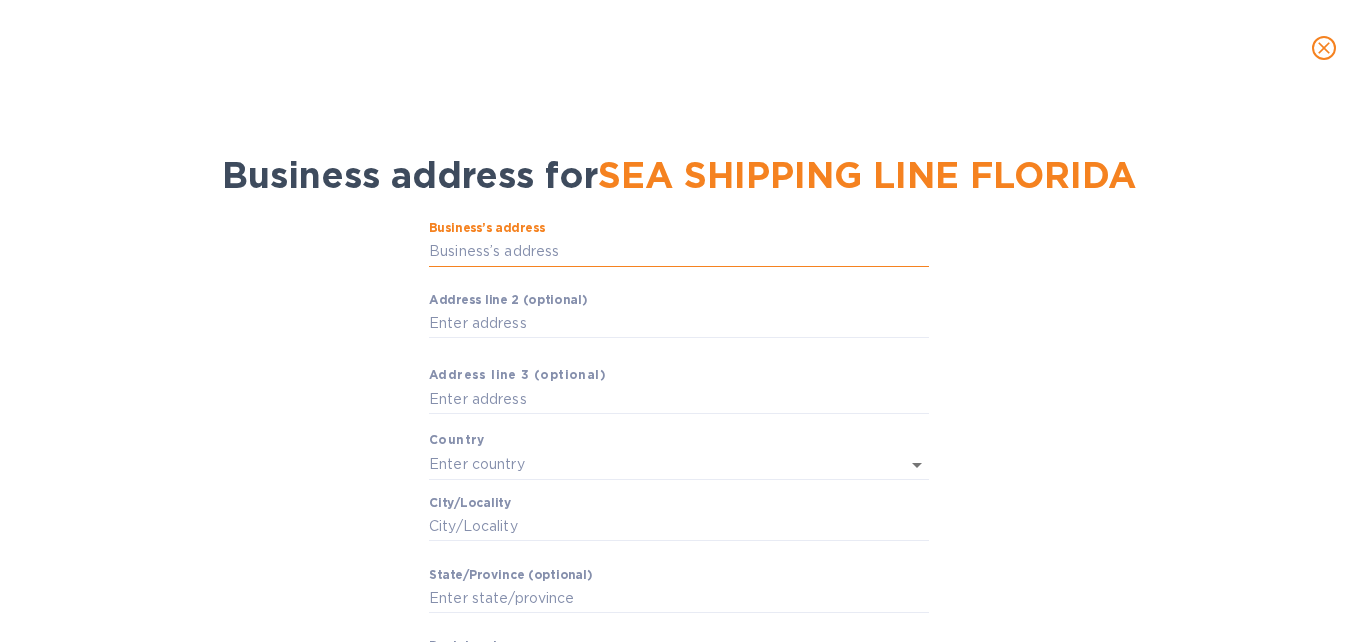 paste 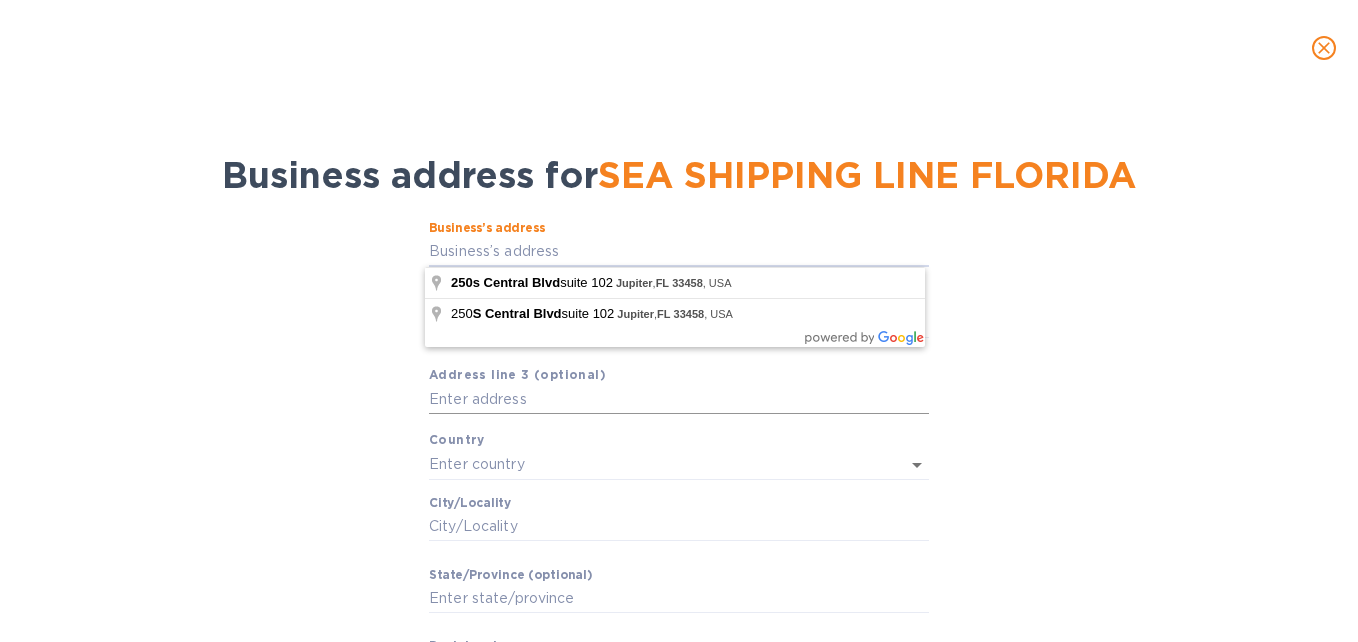 type on "[NUMBER] [STREET]" 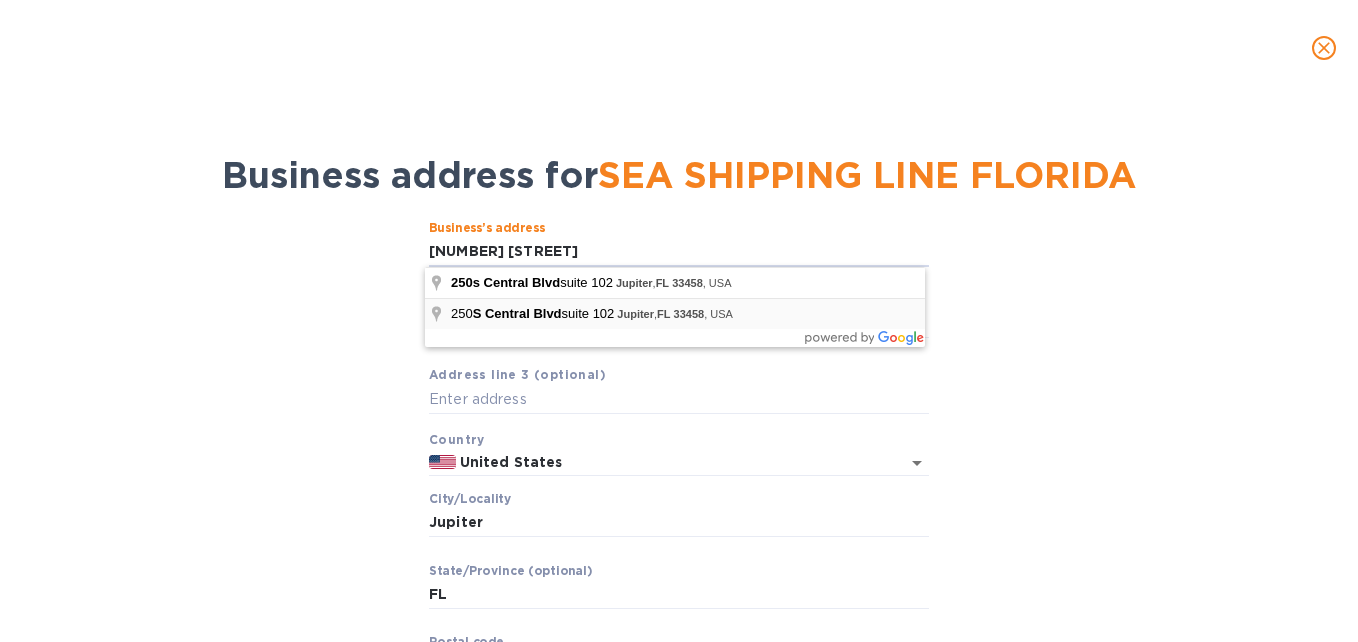 type on "South Central Boulevard" 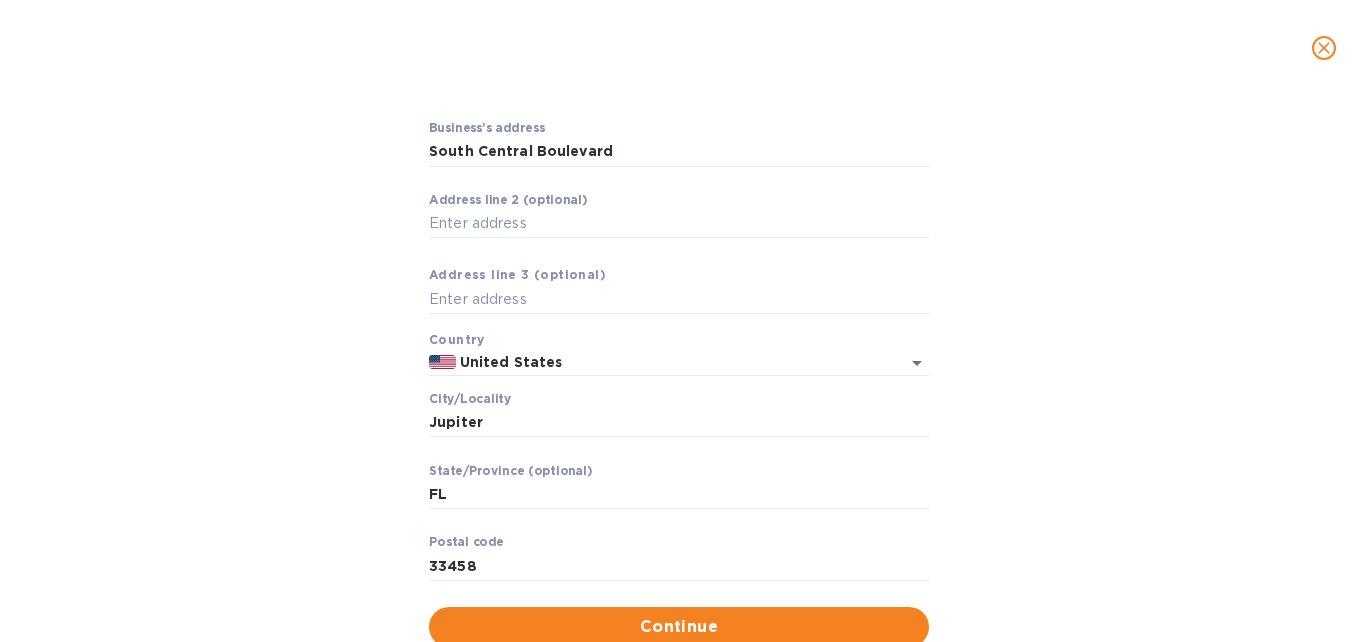 scroll, scrollTop: 167, scrollLeft: 0, axis: vertical 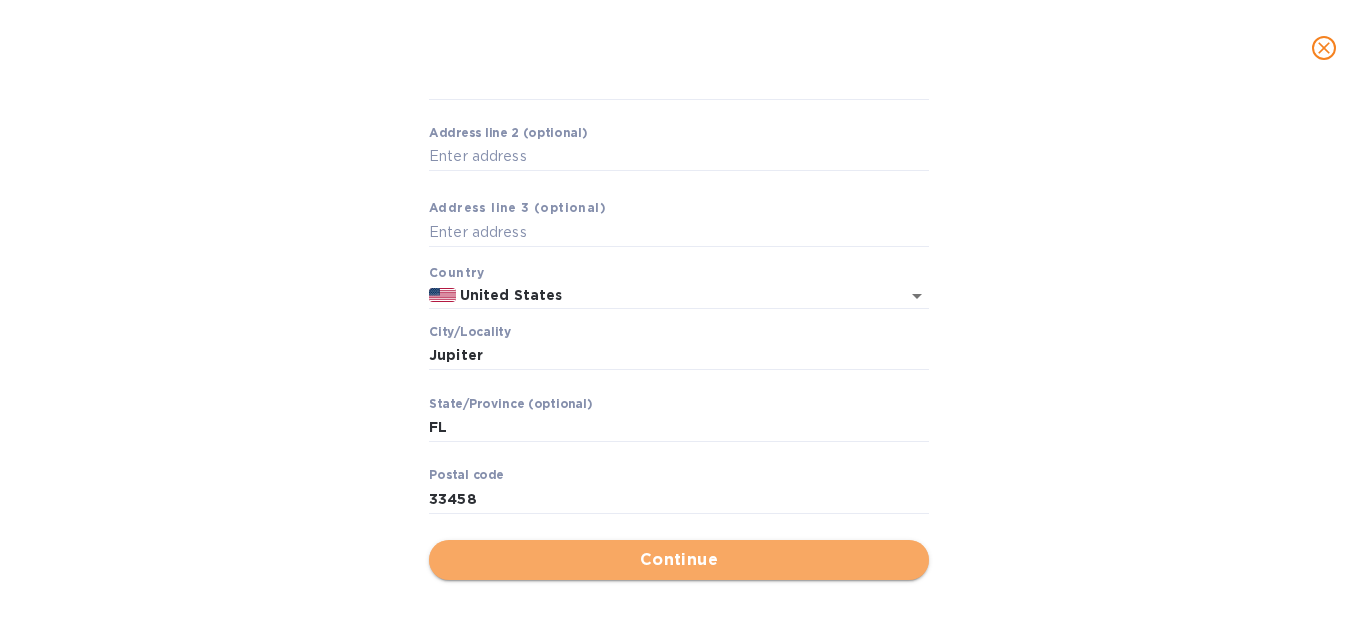 click on "Continue" at bounding box center [679, 560] 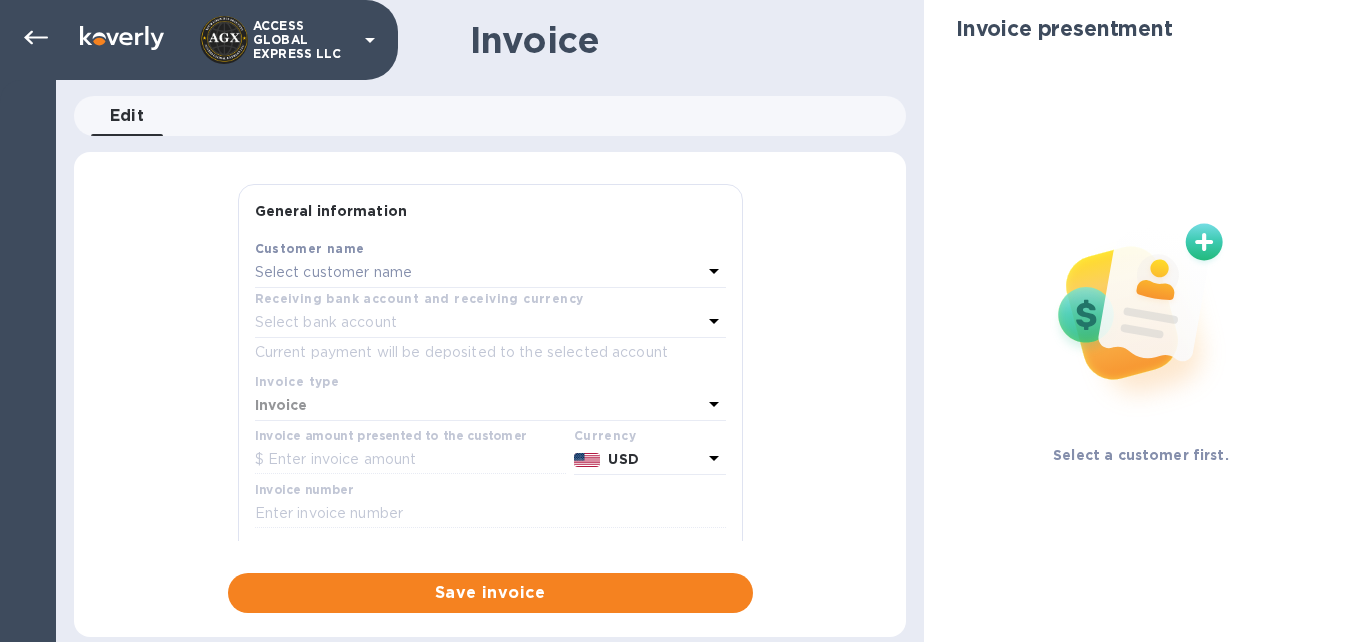 click on "Select customer name" at bounding box center (478, 273) 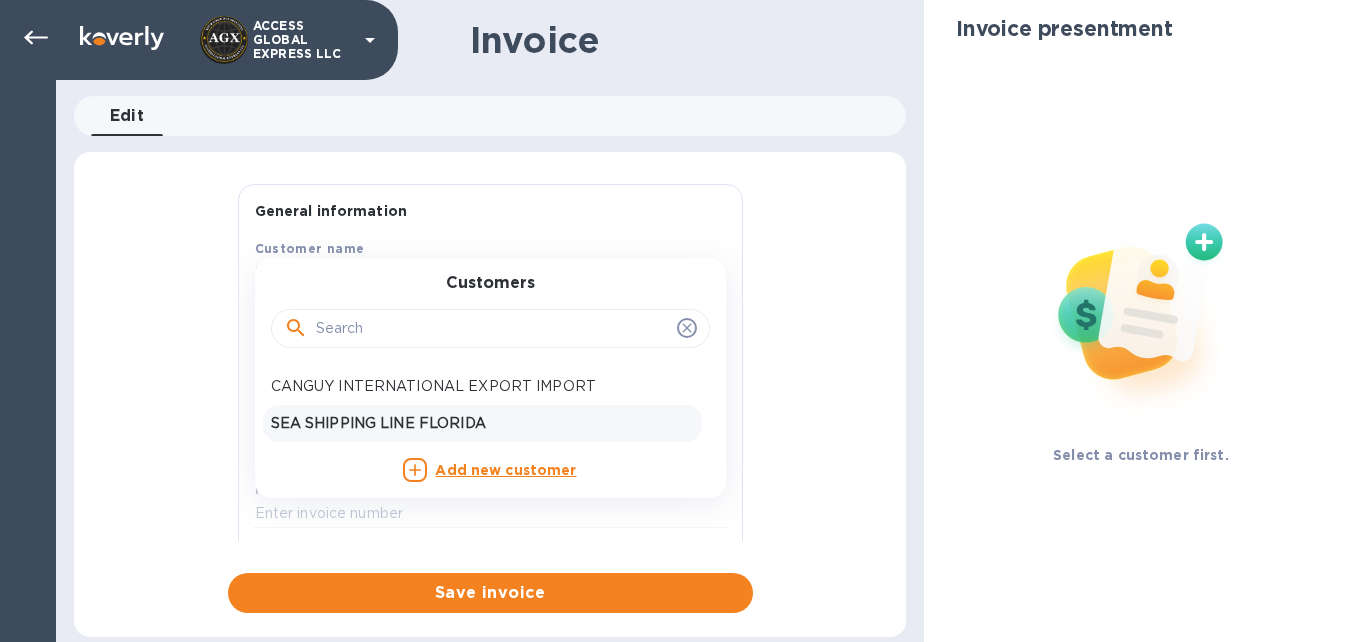 click on "SEA SHIPPING LINE FLORIDA" at bounding box center (482, 423) 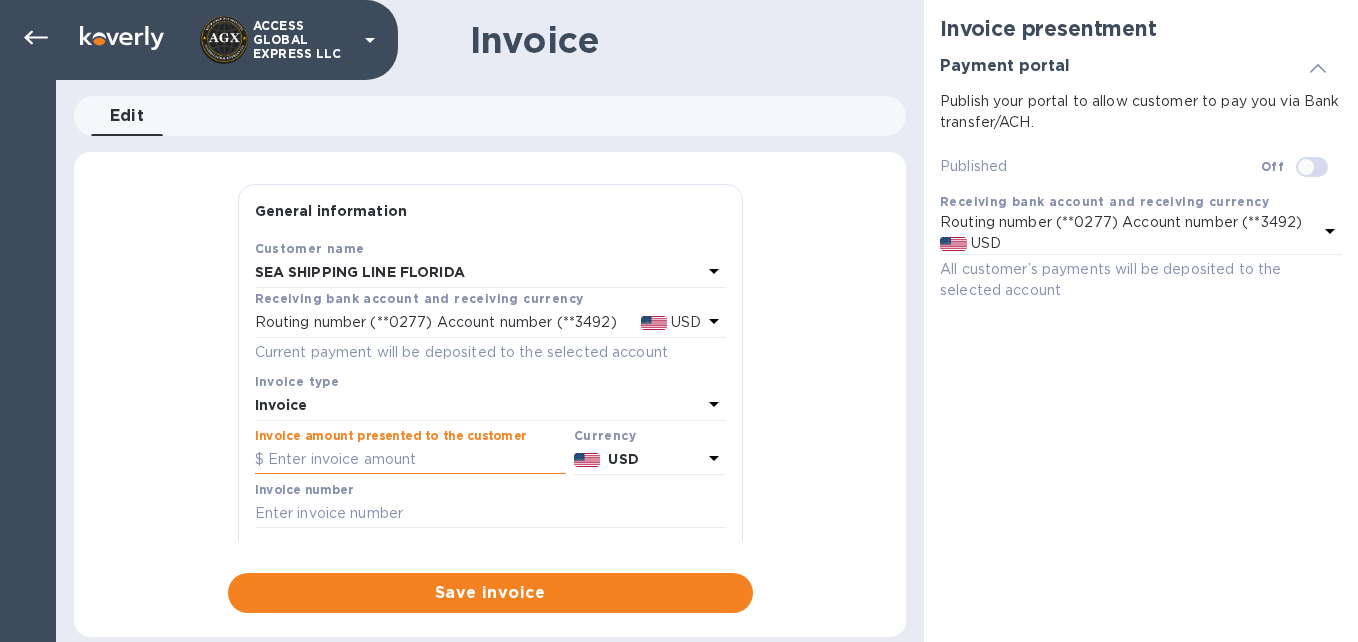 click at bounding box center (410, 460) 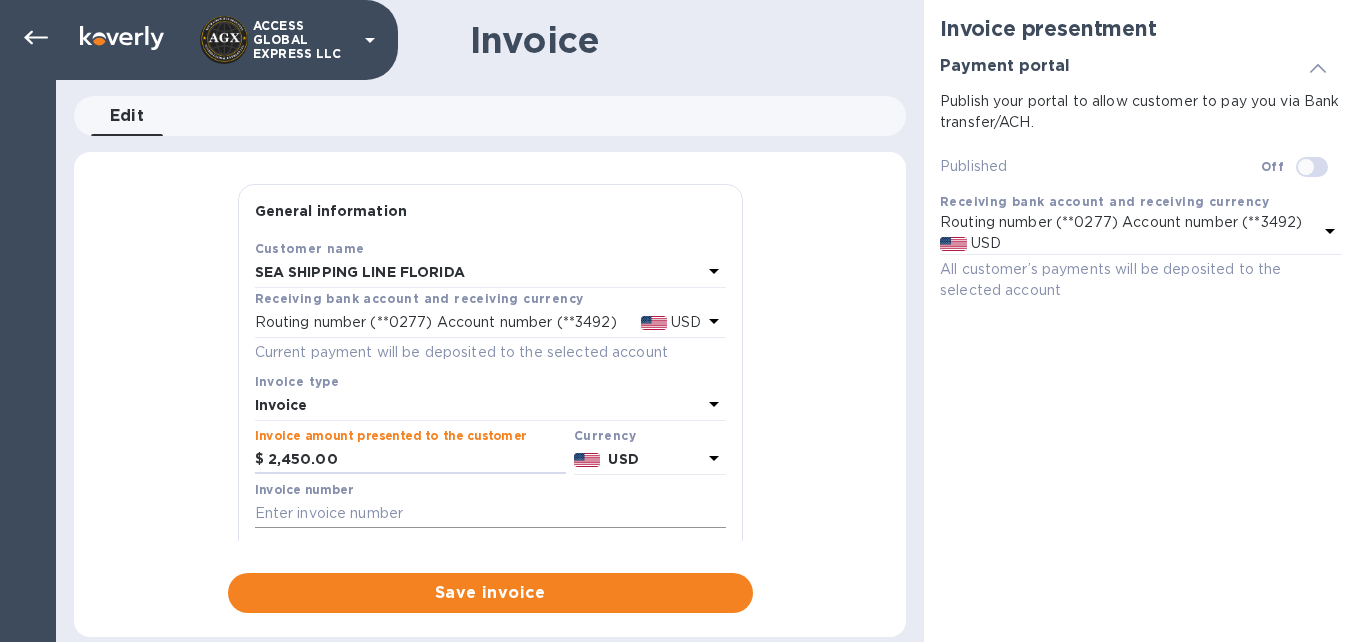 type on "2,450.00" 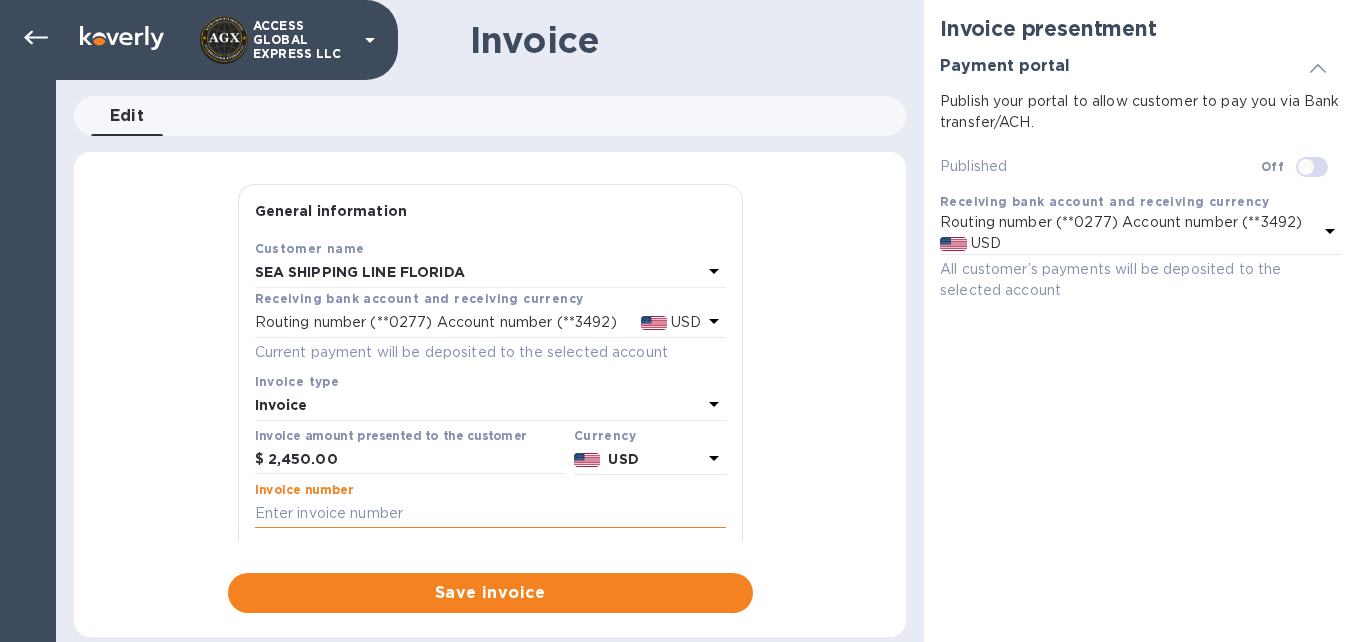 click at bounding box center (490, 514) 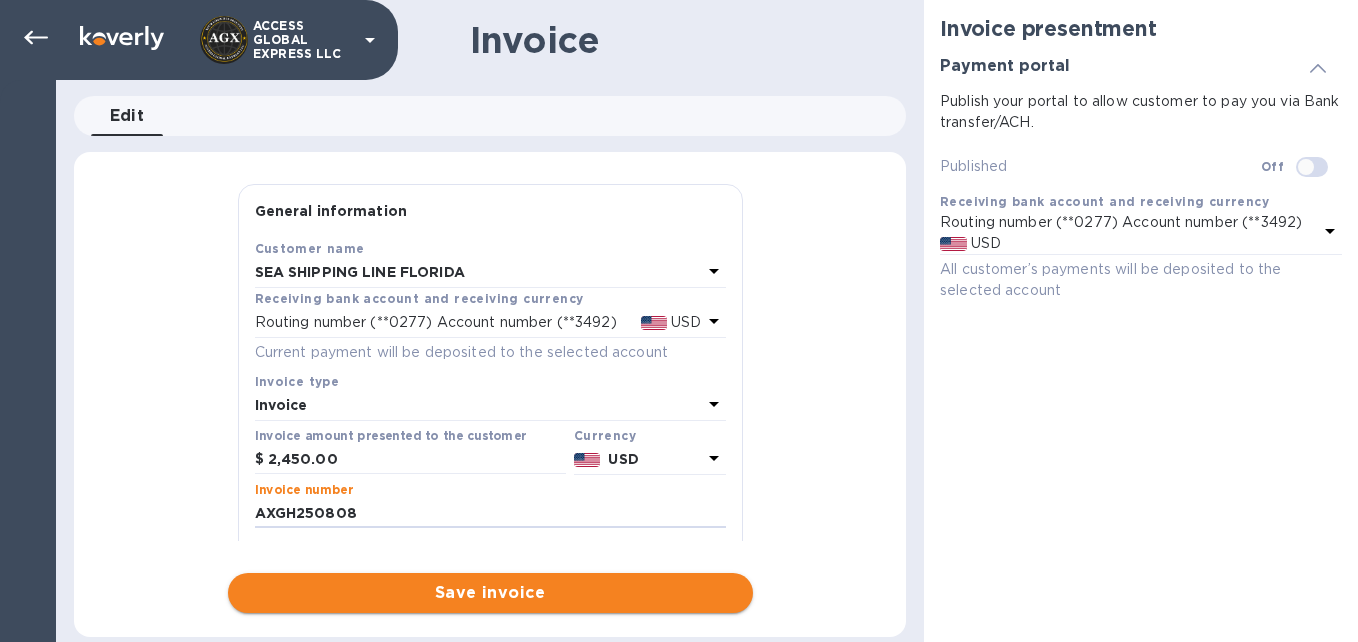 type on "AXGH250808" 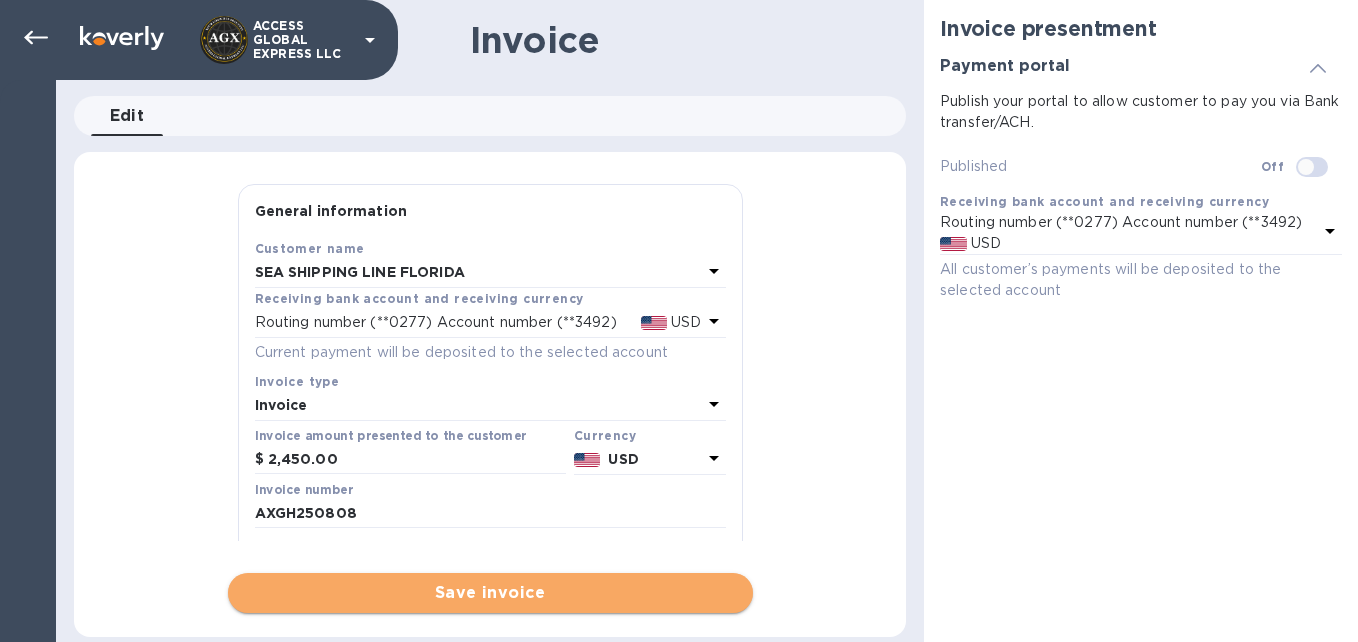 click on "Save invoice" at bounding box center [490, 593] 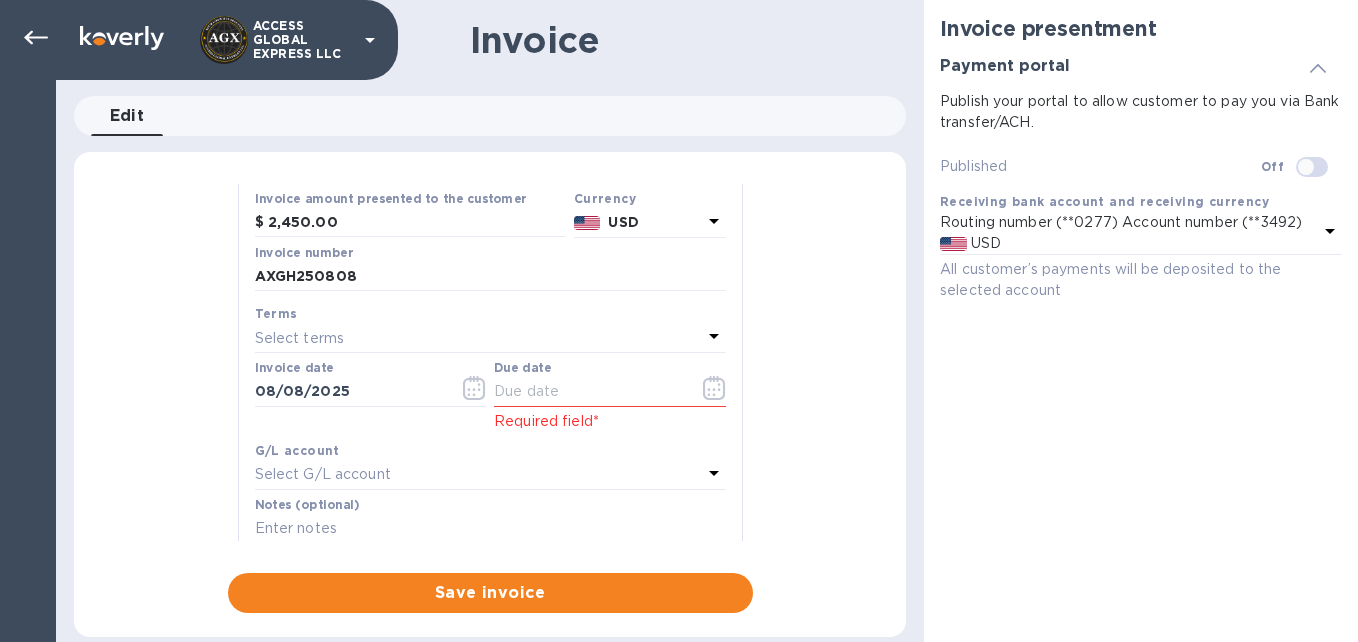scroll, scrollTop: 246, scrollLeft: 0, axis: vertical 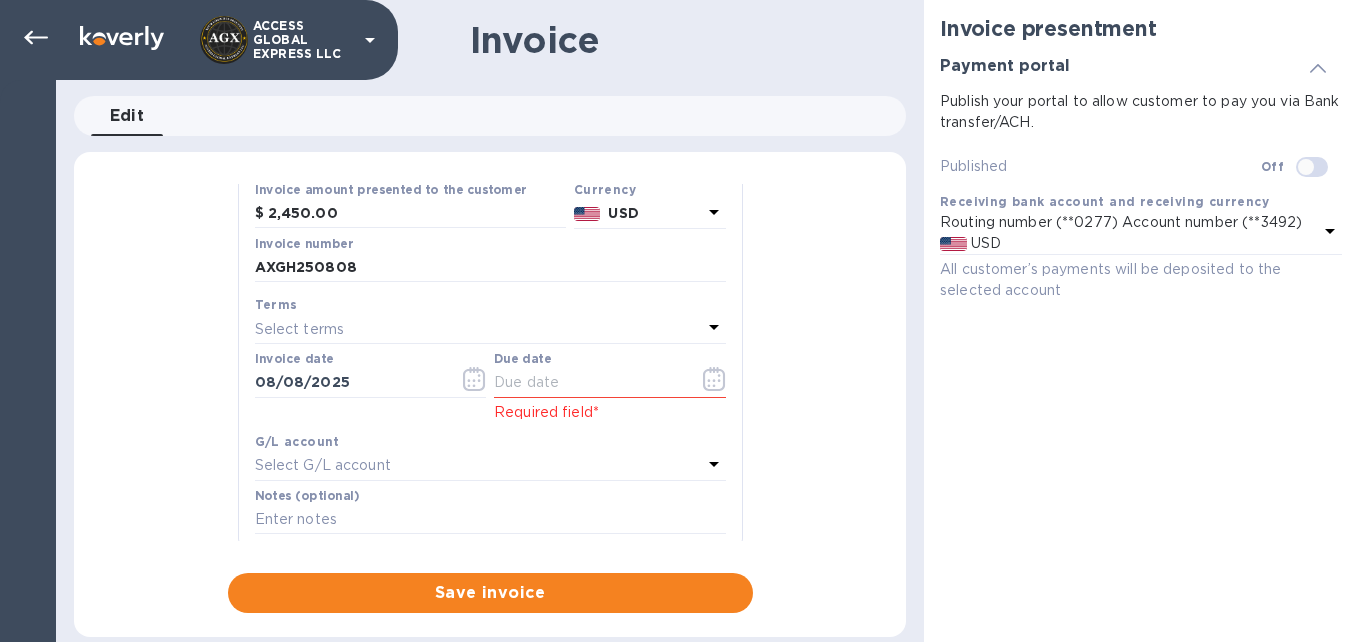 click on "Select terms" at bounding box center [478, 329] 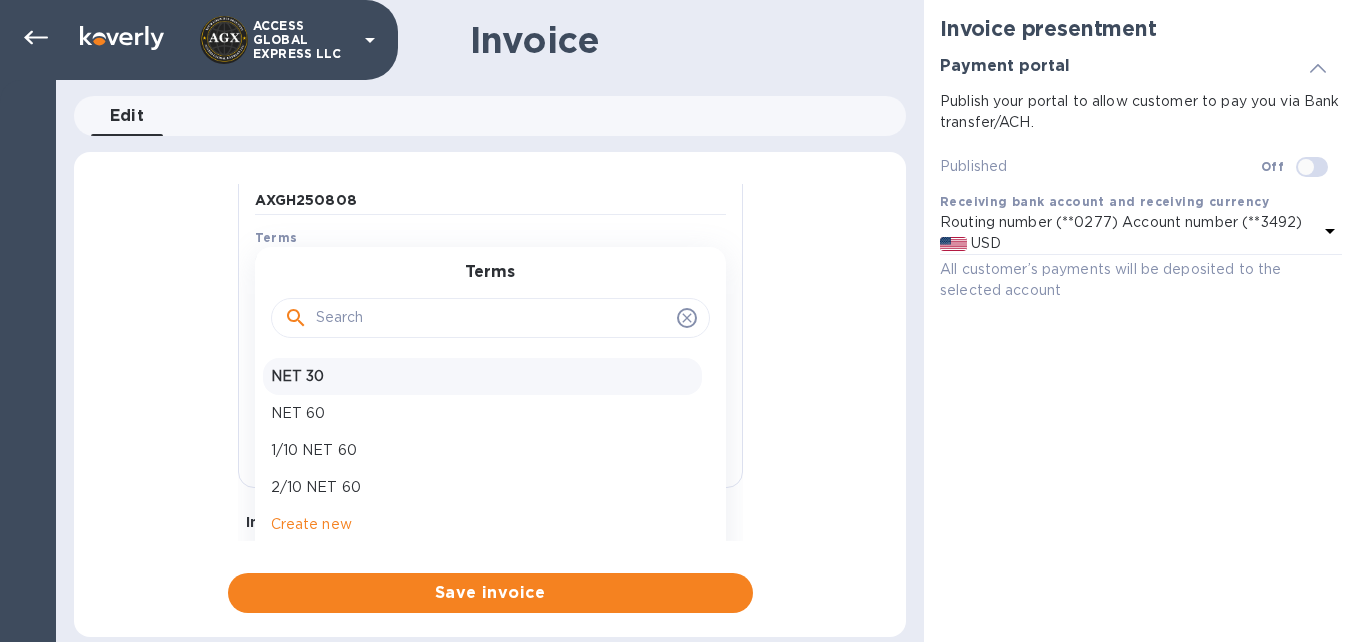 scroll, scrollTop: 346, scrollLeft: 0, axis: vertical 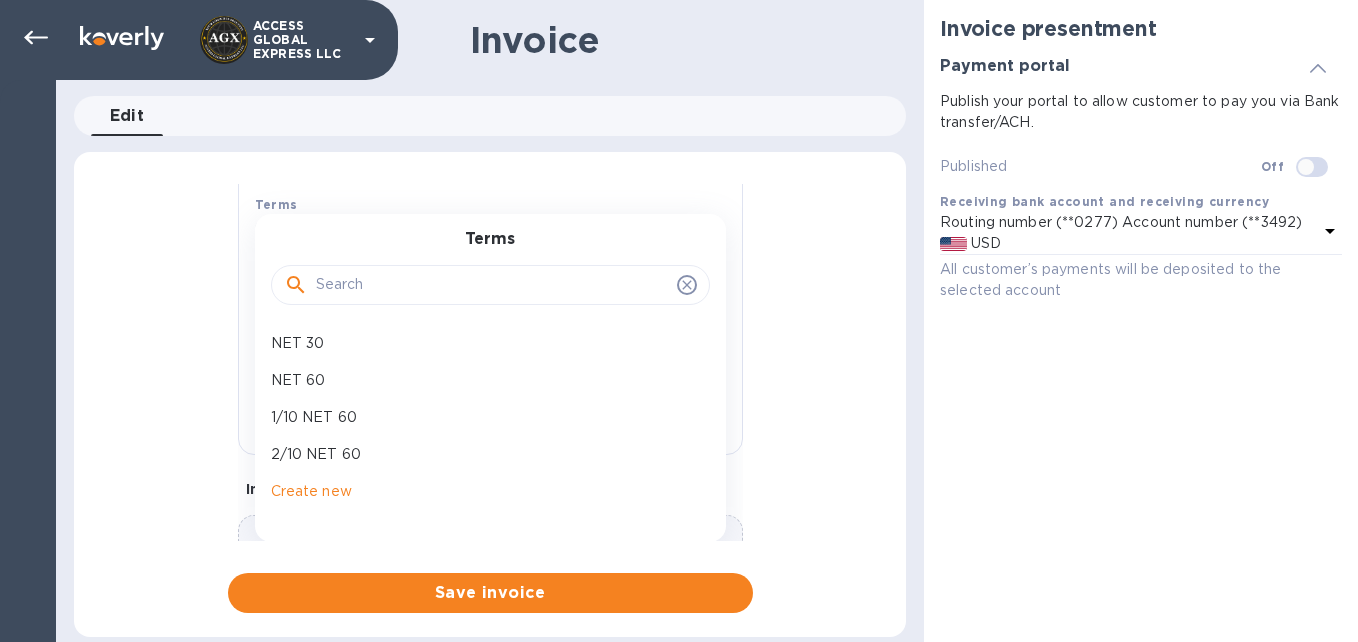 click at bounding box center [492, 285] 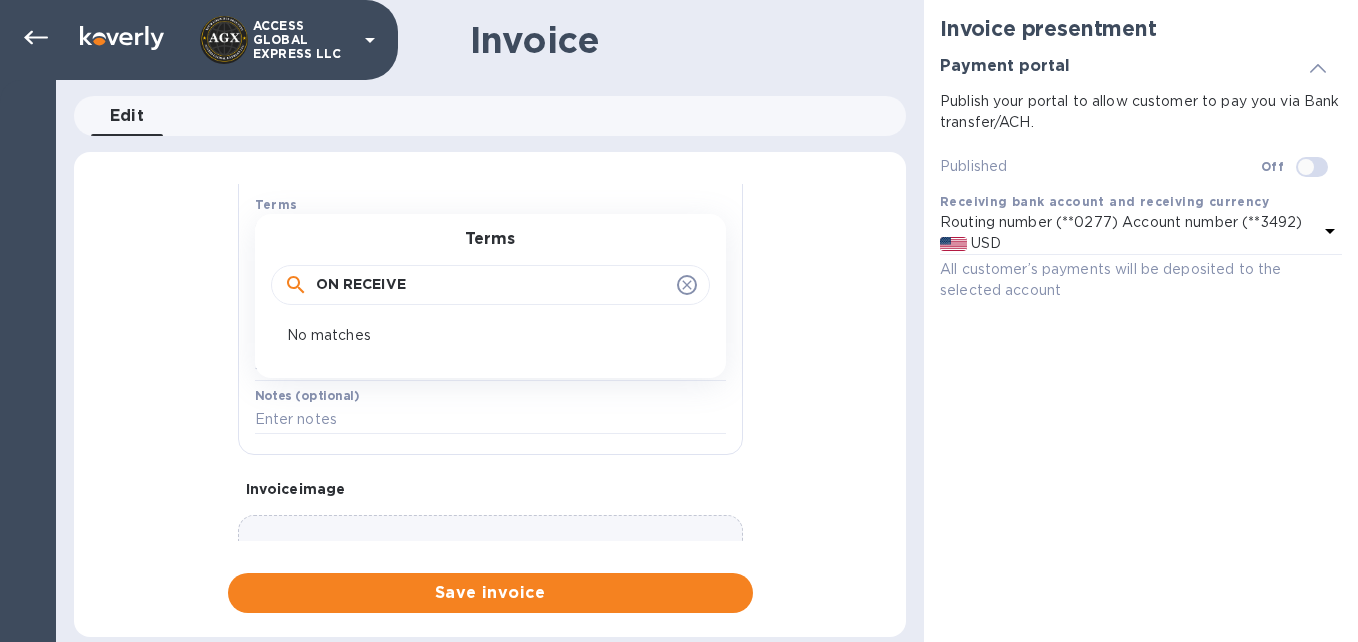 type on "ON RECEIVED" 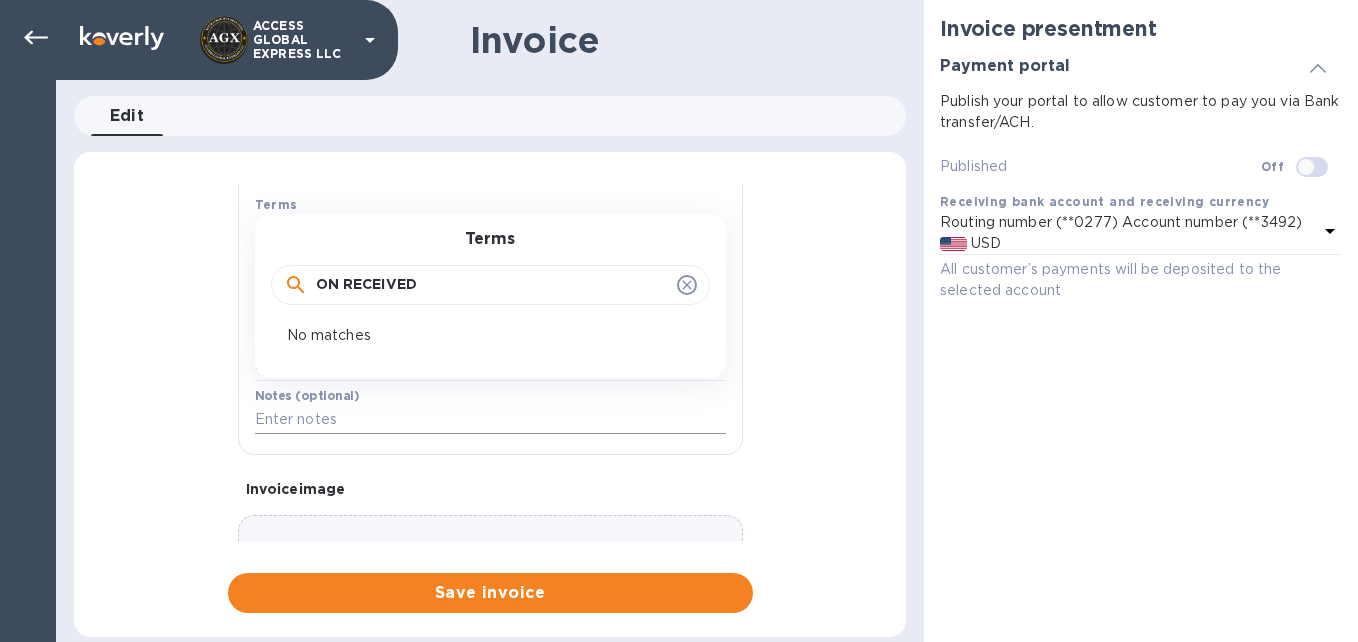 click at bounding box center (490, 420) 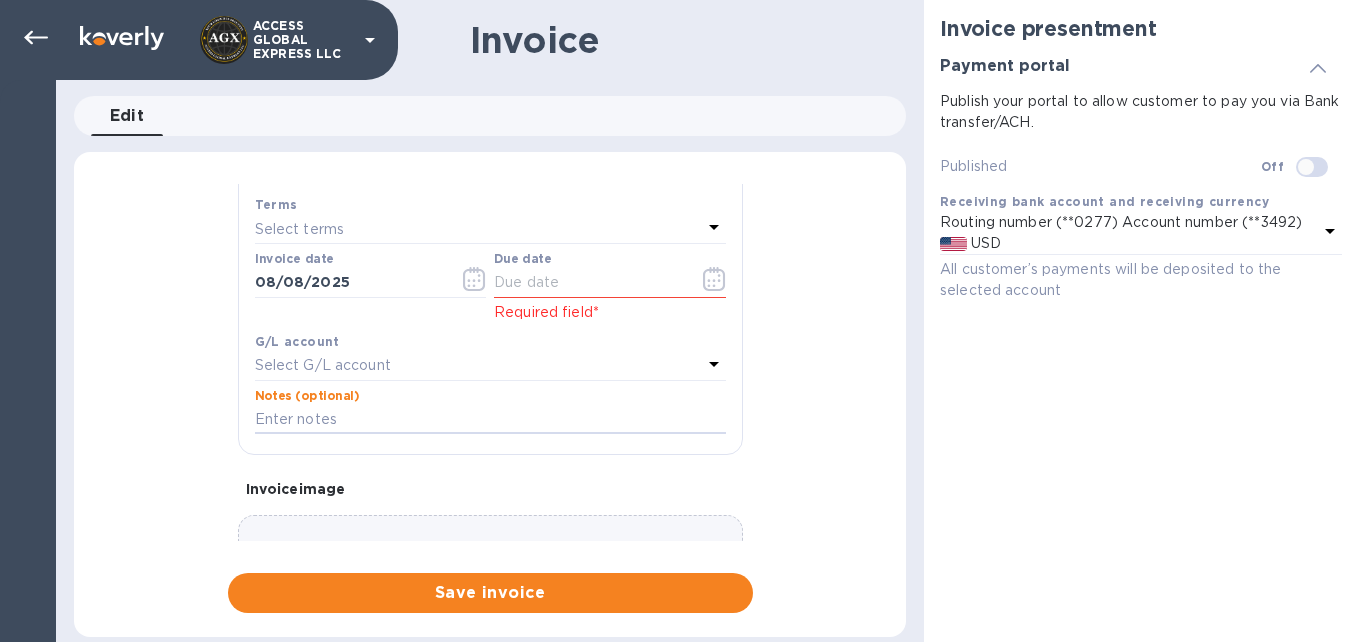 click on "Select terms" at bounding box center (478, 229) 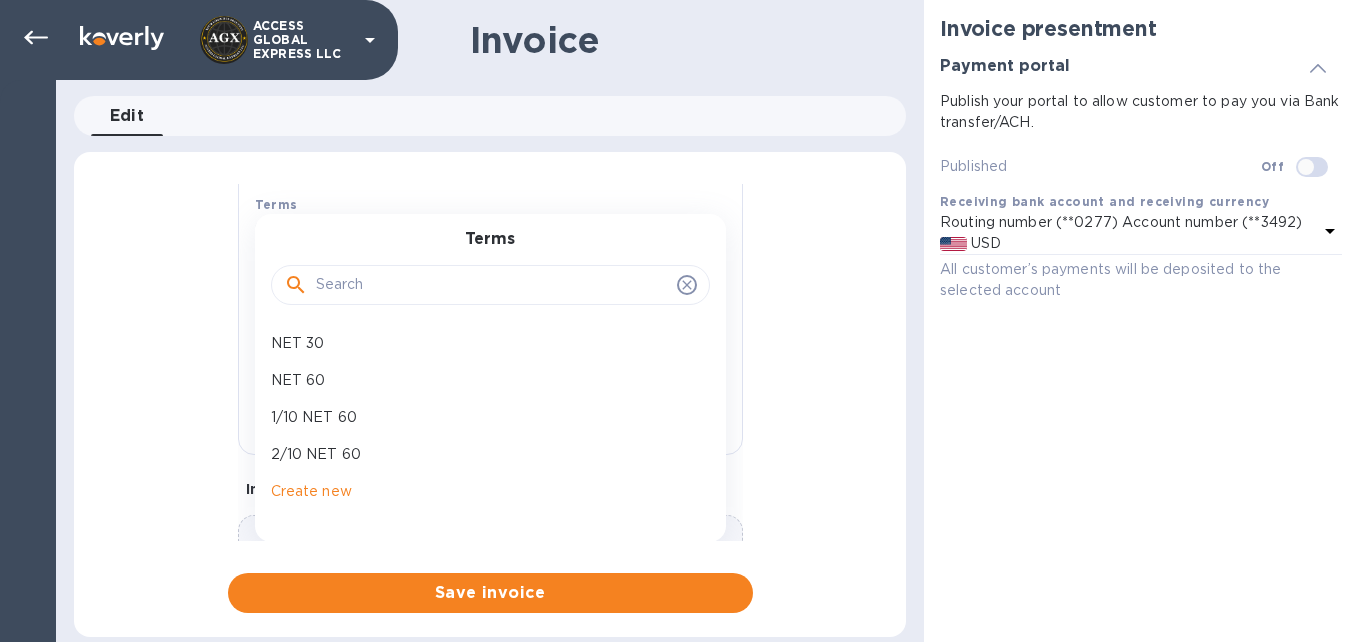 click at bounding box center (492, 285) 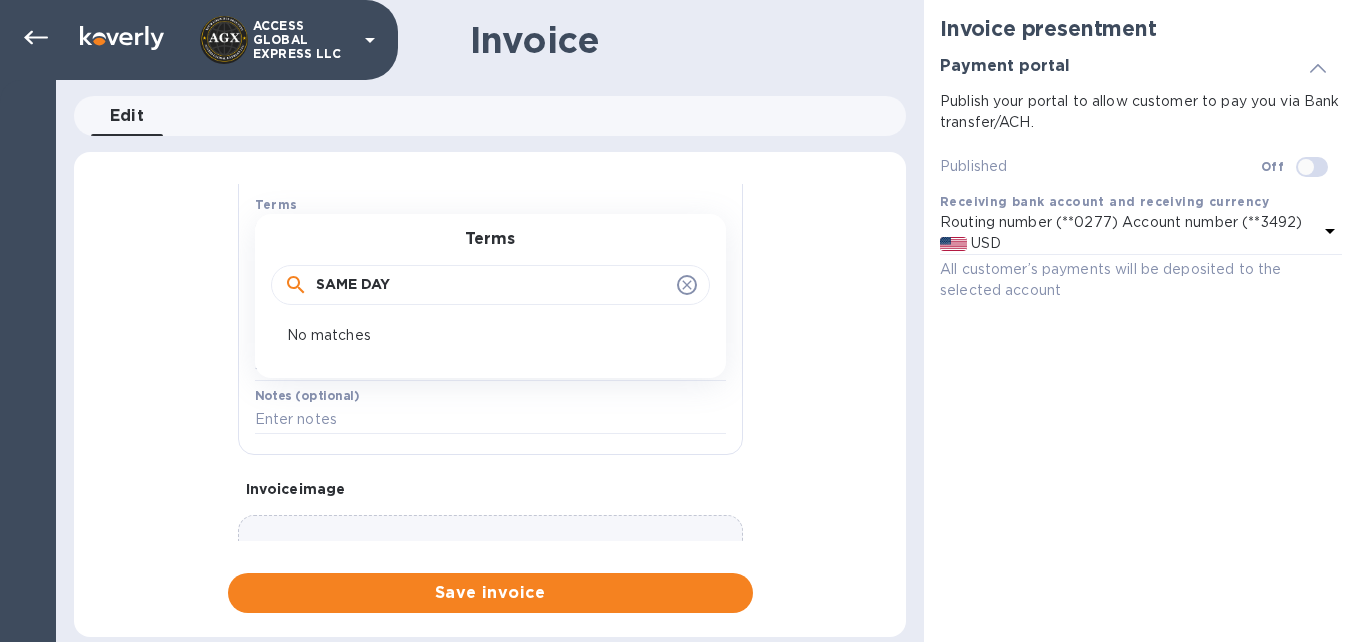 type on "SAME DAY" 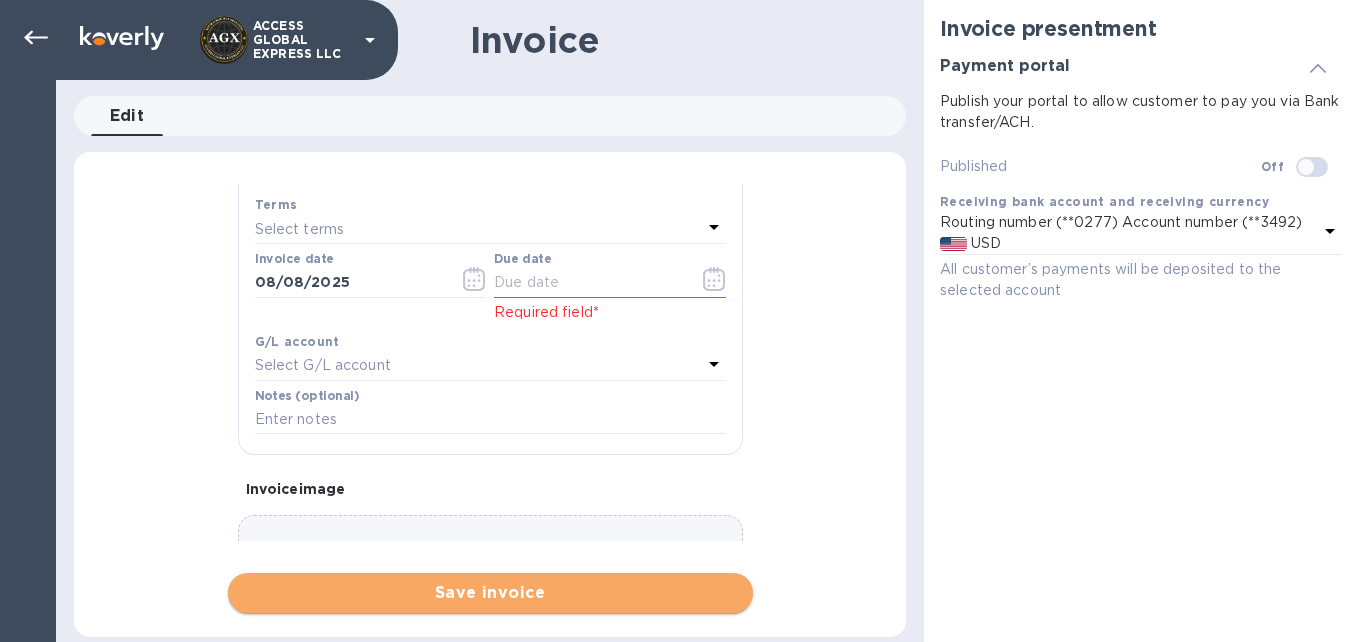click on "Save invoice" at bounding box center (490, 593) 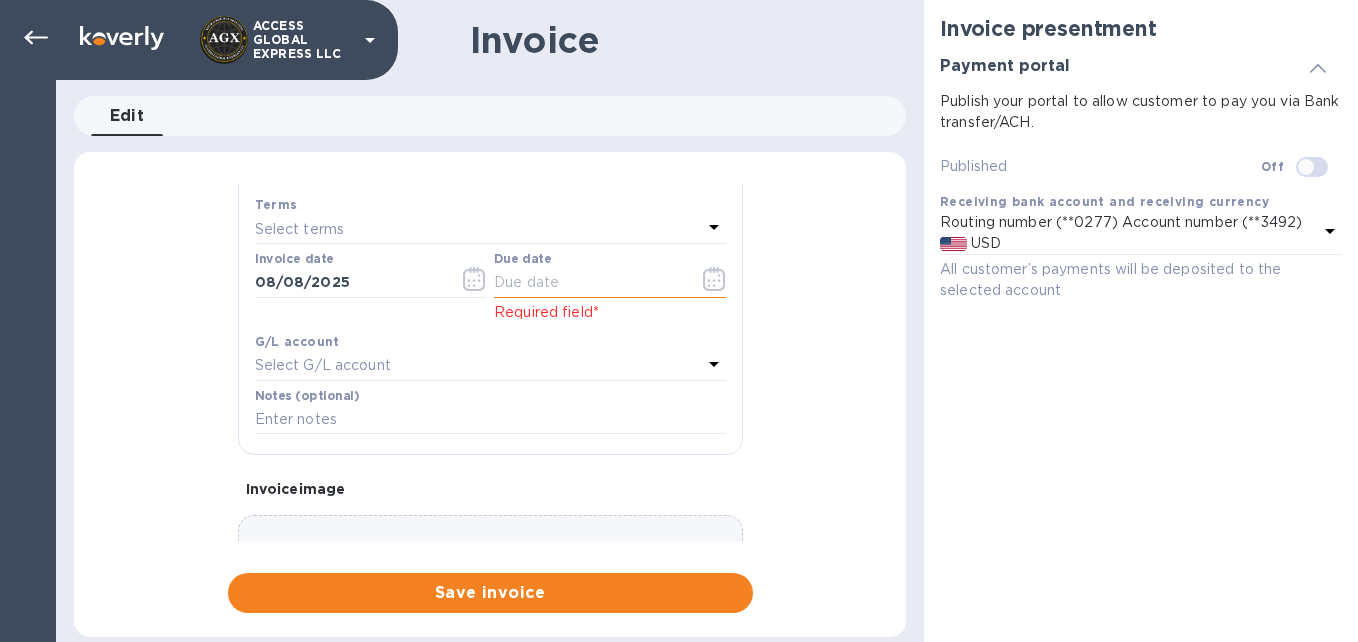 click at bounding box center [588, 283] 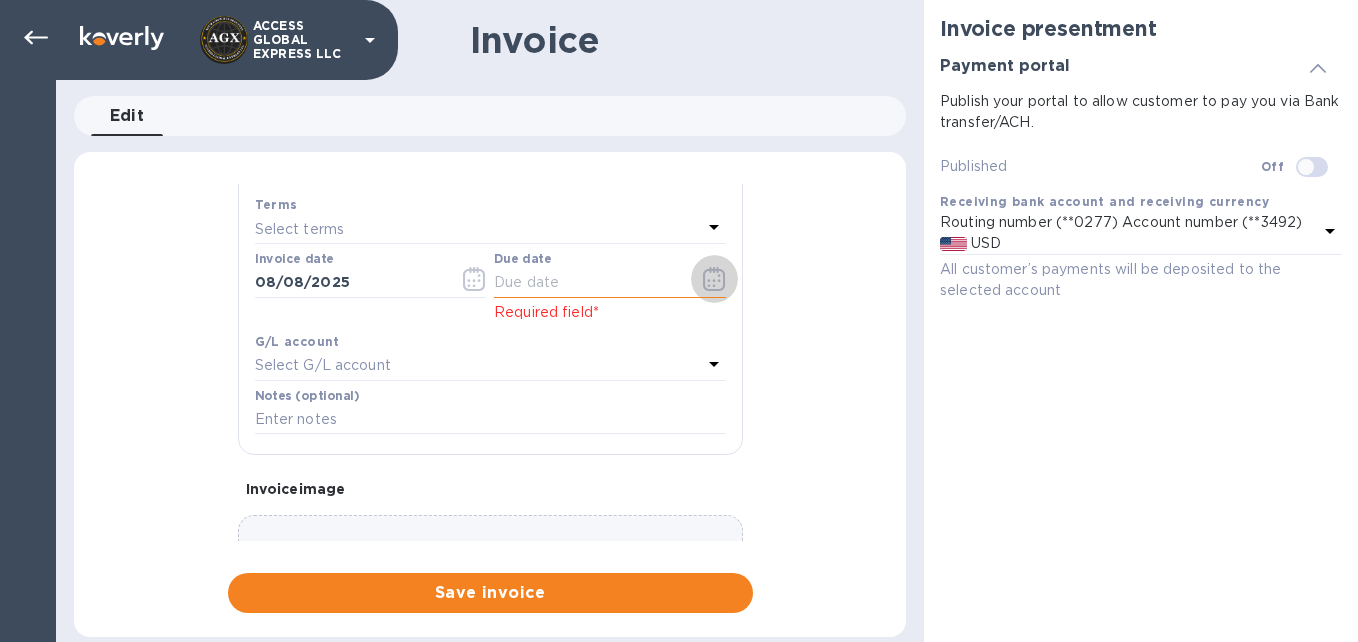 click 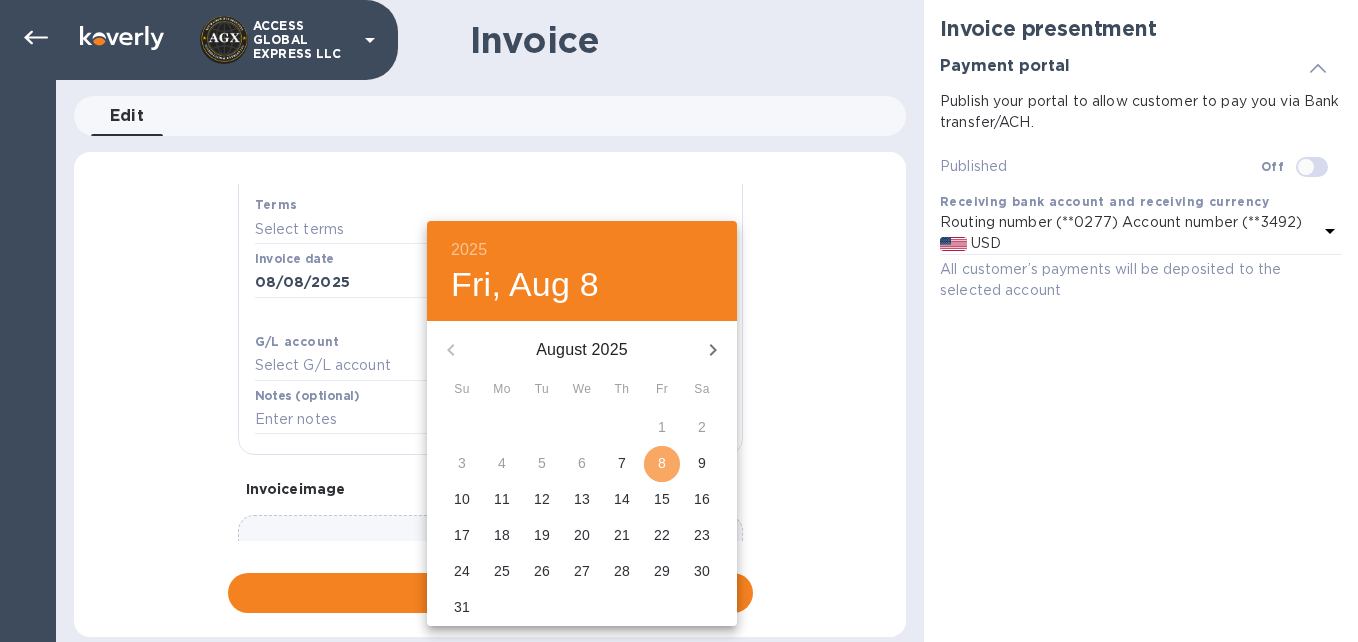 click on "8" at bounding box center [662, 463] 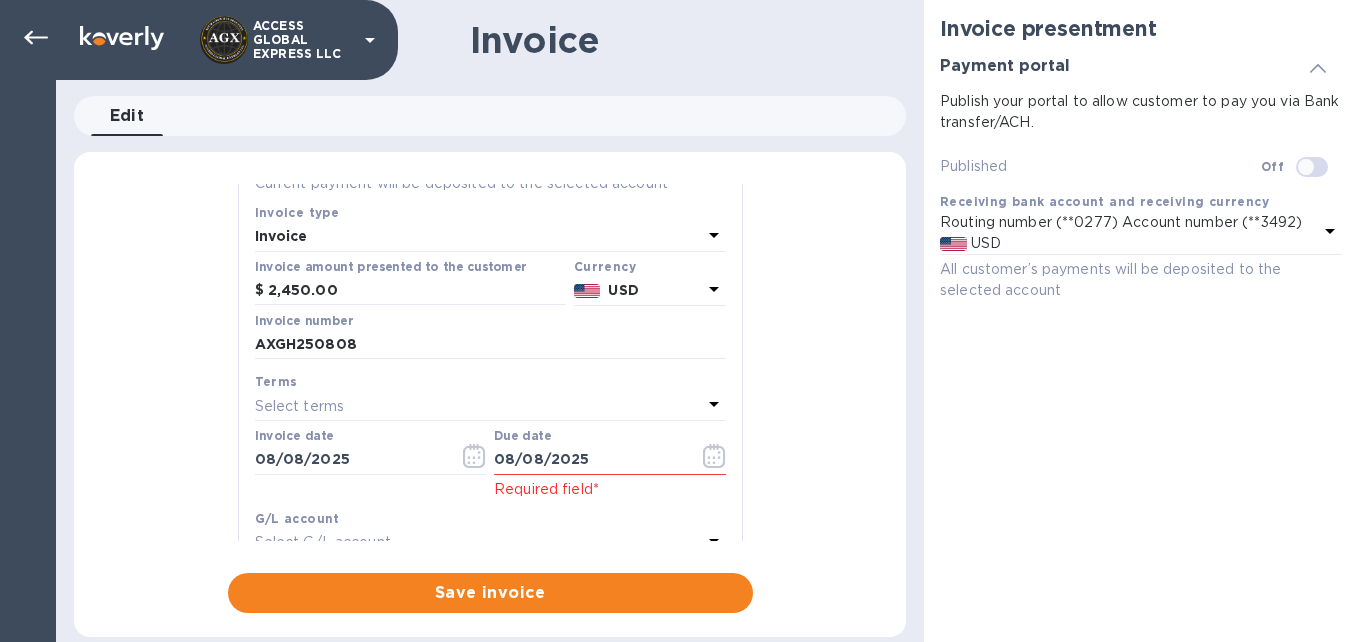 scroll, scrollTop: 146, scrollLeft: 0, axis: vertical 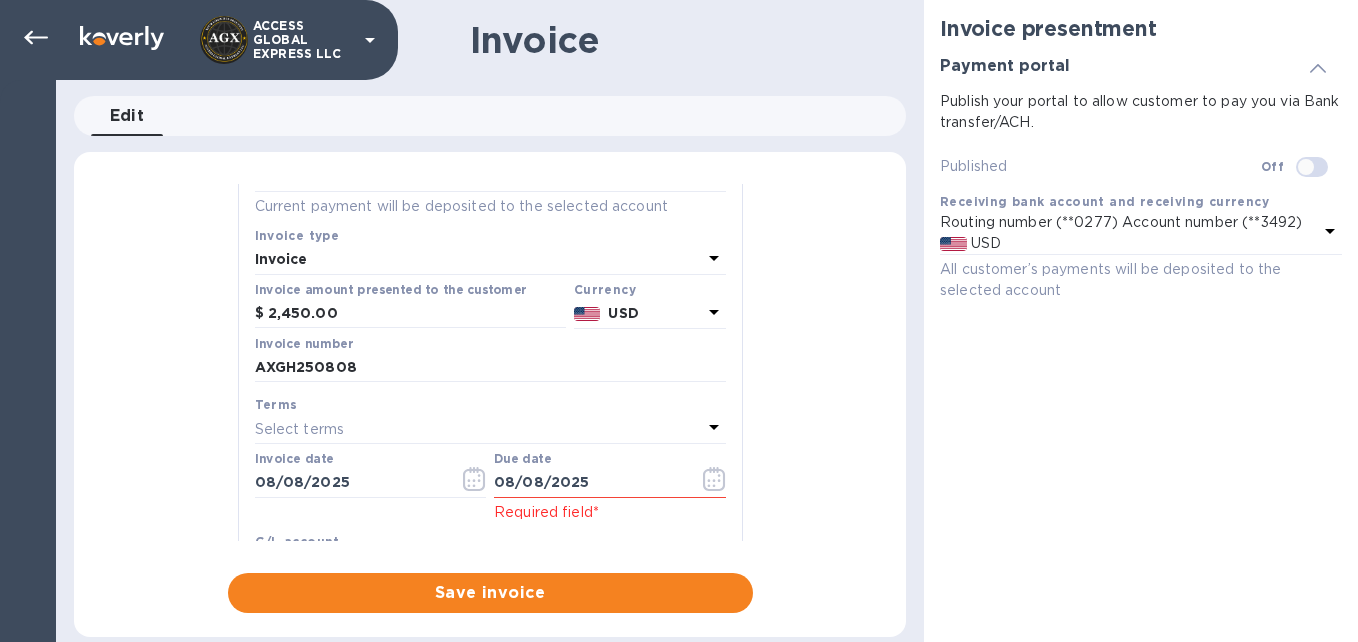 click on "Select terms" at bounding box center [478, 429] 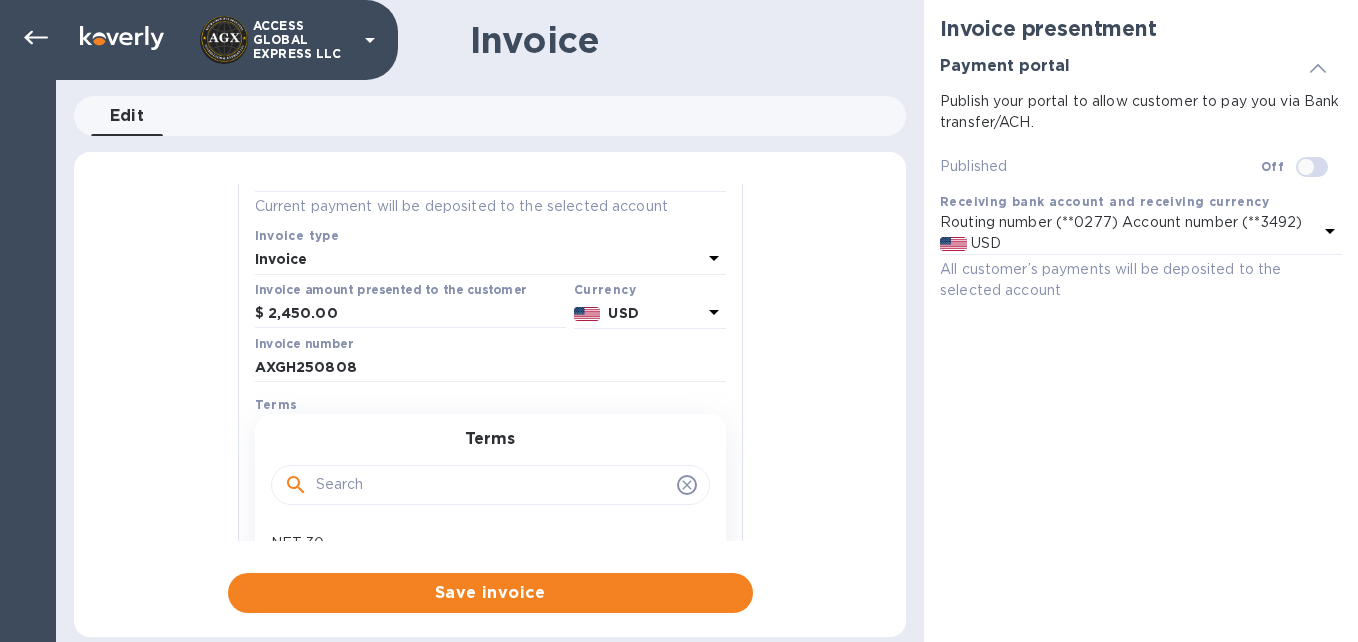 click on "Terms NET 30 NET 60 1/10 NET 60 2/10 NET 60 Create new" at bounding box center (490, 577) 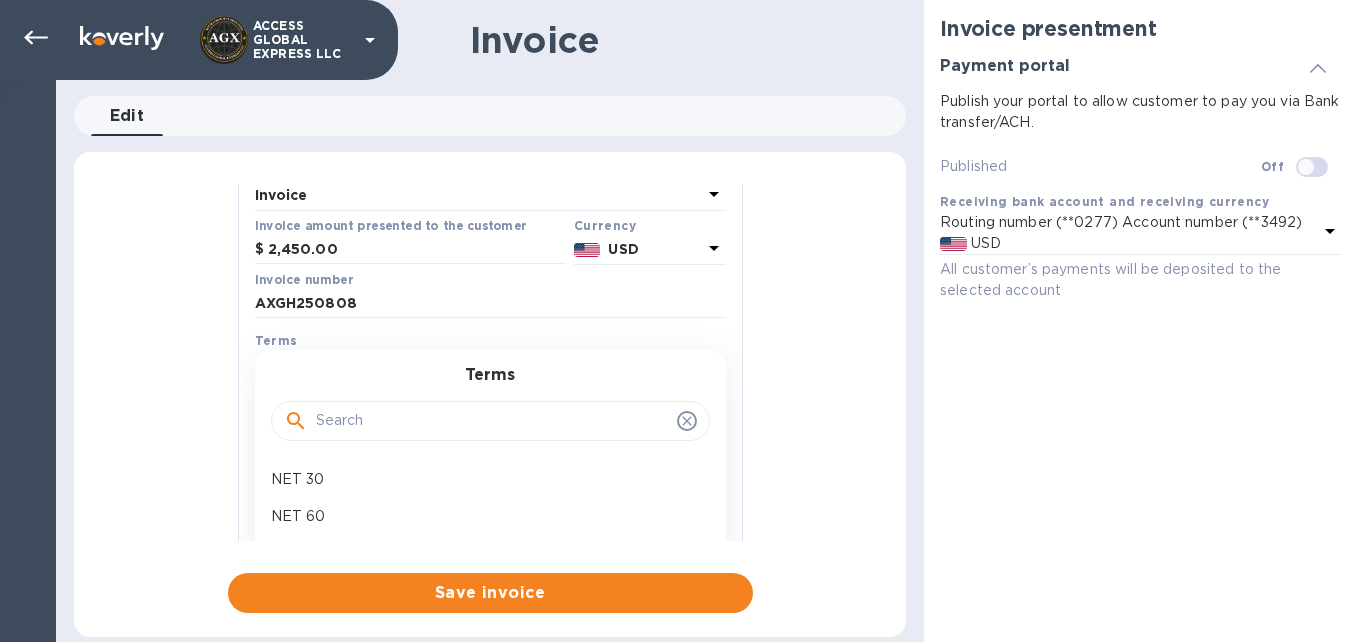 scroll, scrollTop: 488, scrollLeft: 0, axis: vertical 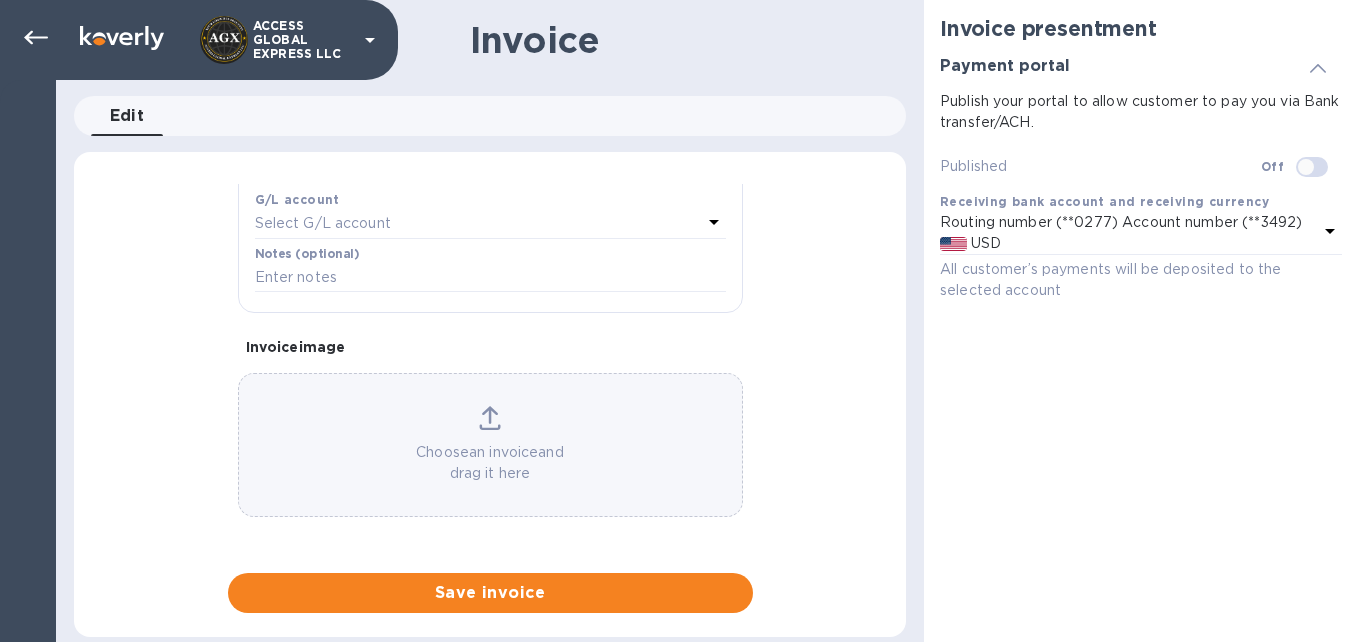 click on "General information Save Customer name SEA SHIPPING LINE FLORIDA Receiving bank account and receiving currency Routing number (**0277) Account number (**3492) USD Current payment will be deposited to the selected account Invoice type Invoice Invoice amount presented to the customer $ [PRICE] USD Invoice number [INVOICE_NUMBER] Terms Select terms Invoice date [DATE] Due date [DATE] Required field* G/L account Select G/L account Notes (optional) Invoice image Choose an invoice and drag it here Save invoice" at bounding box center [490, 398] 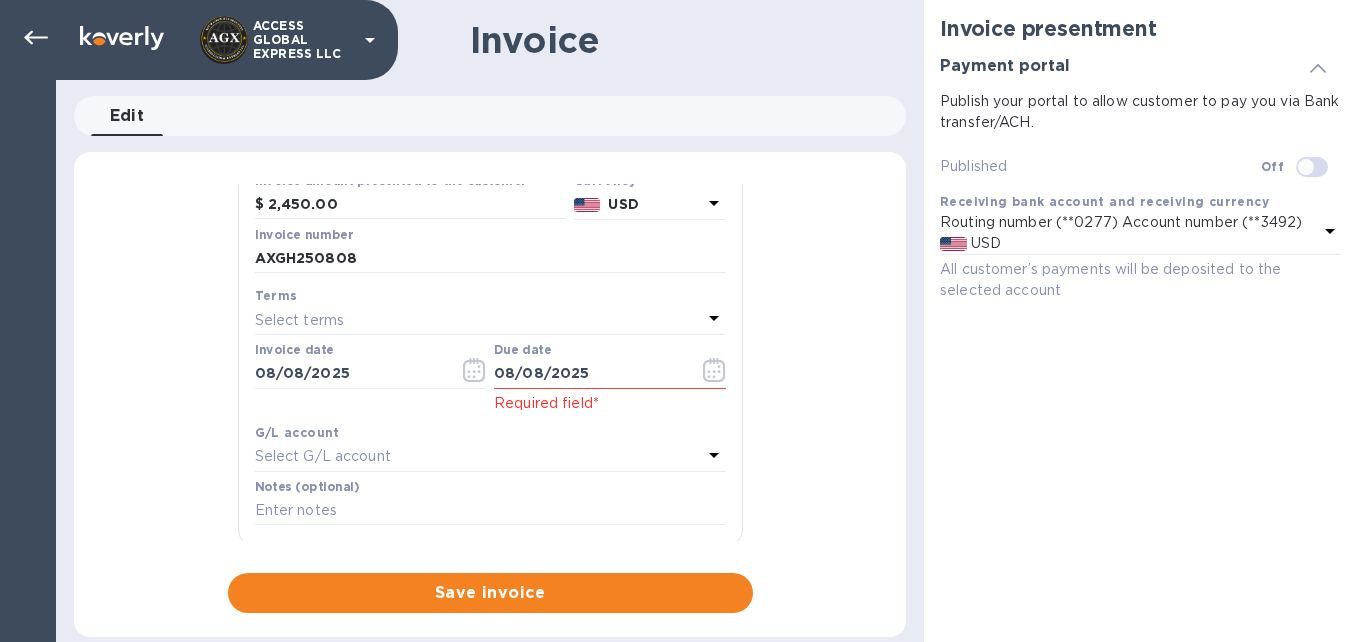 scroll, scrollTop: 288, scrollLeft: 0, axis: vertical 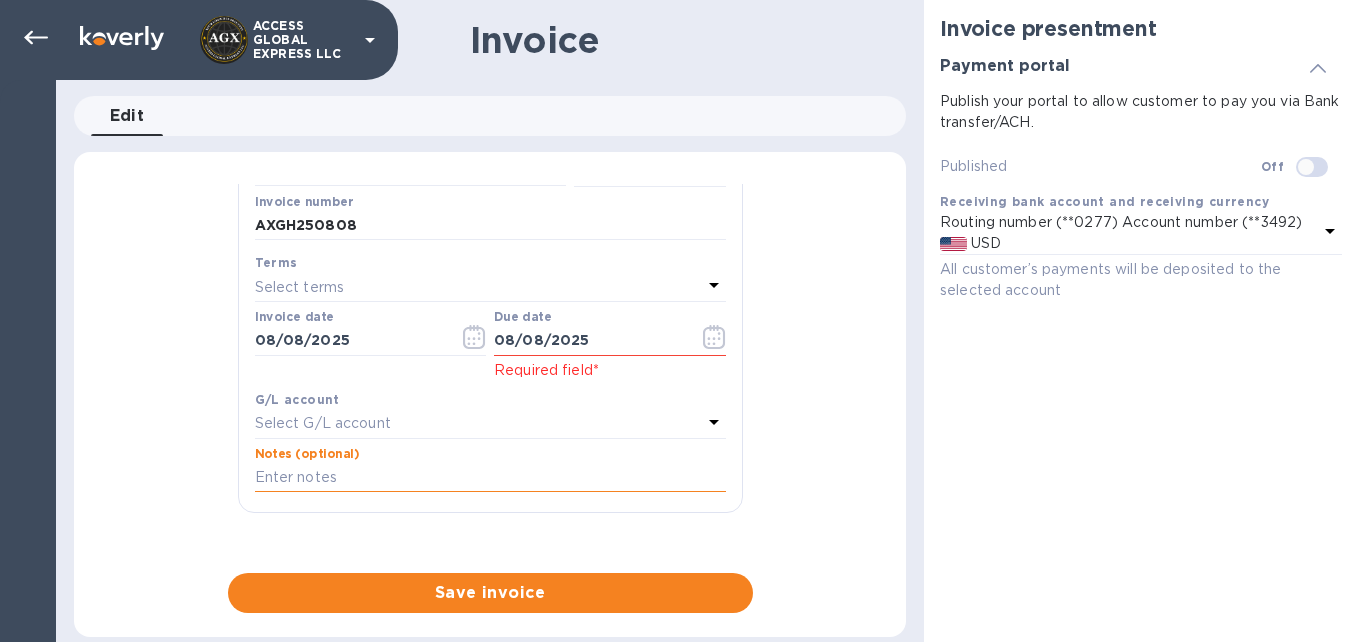 click at bounding box center (490, 478) 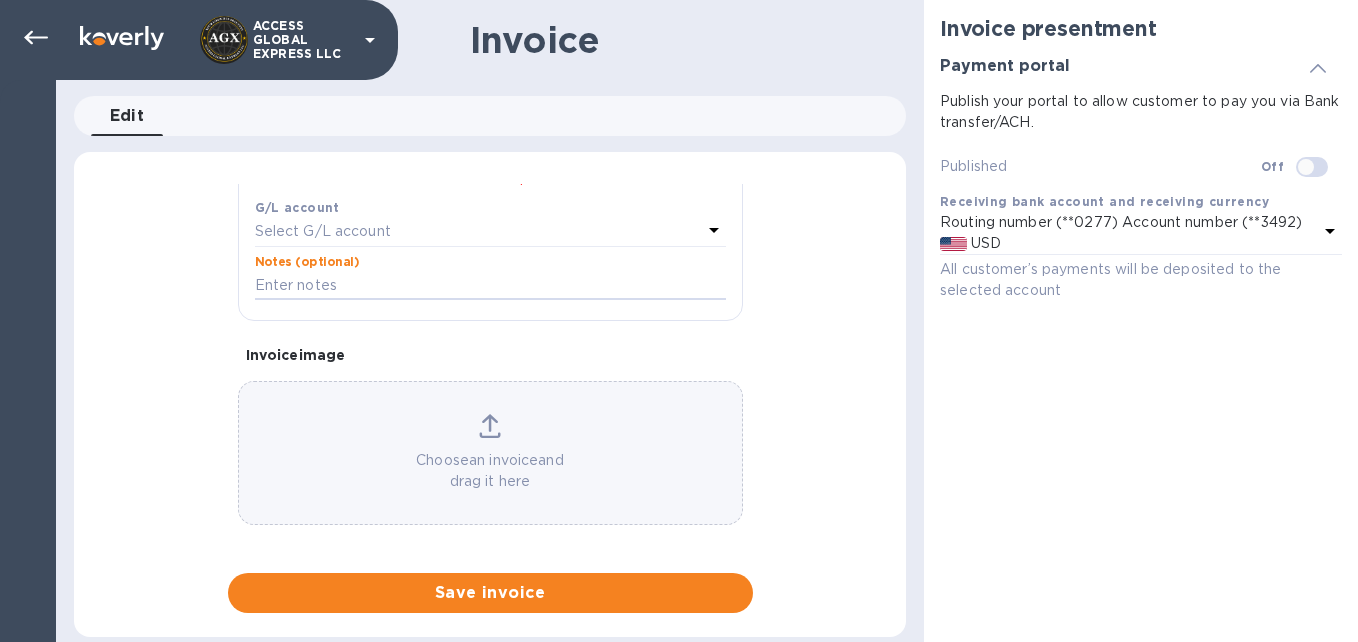 scroll, scrollTop: 488, scrollLeft: 0, axis: vertical 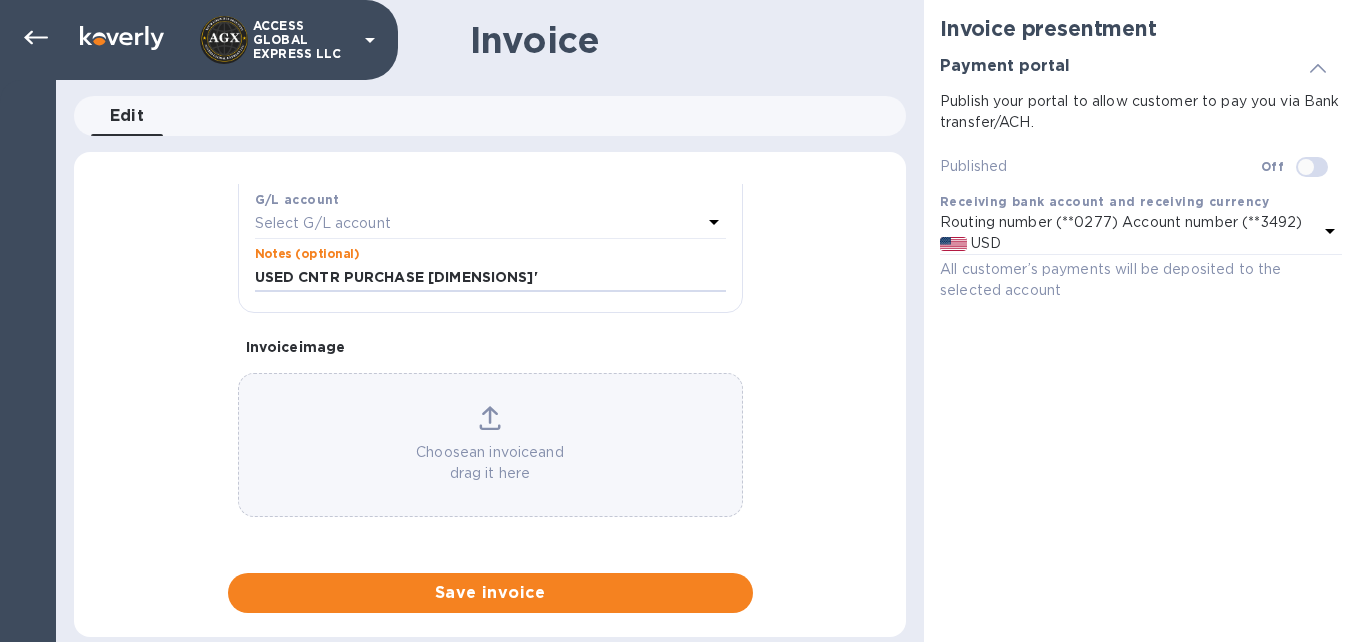 type on "USED CNTR PURCHASE [DIMENSIONS]'" 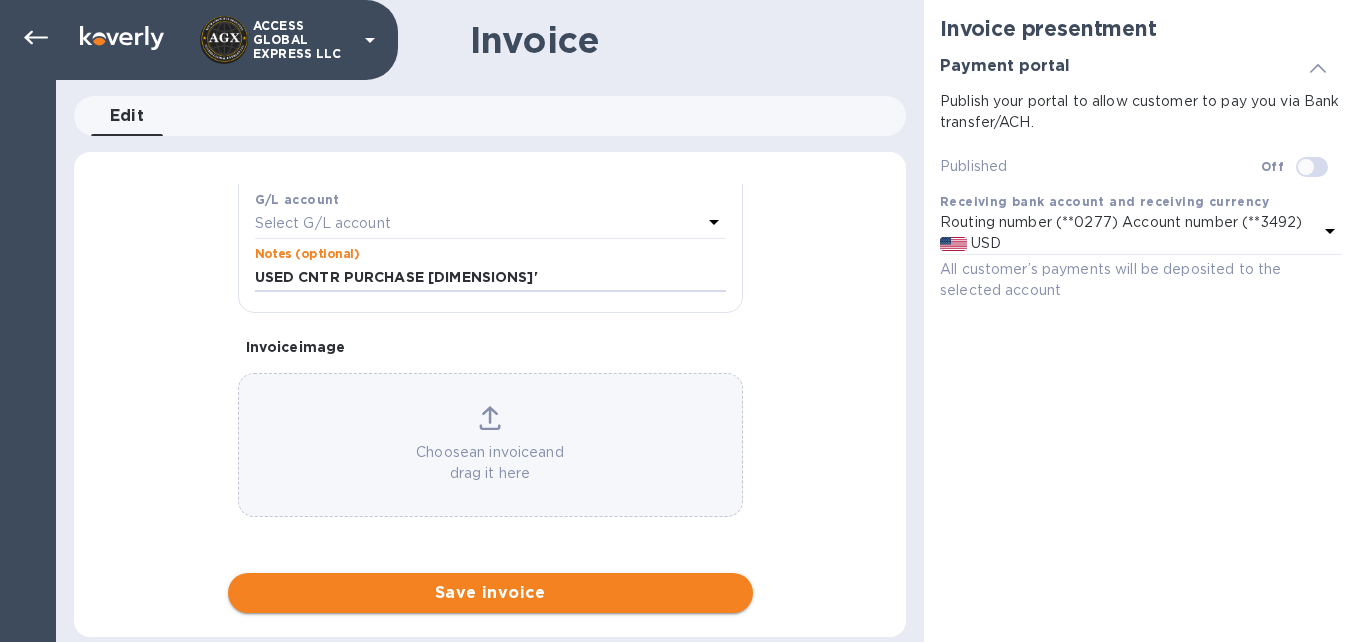 click on "Save invoice" at bounding box center (490, 593) 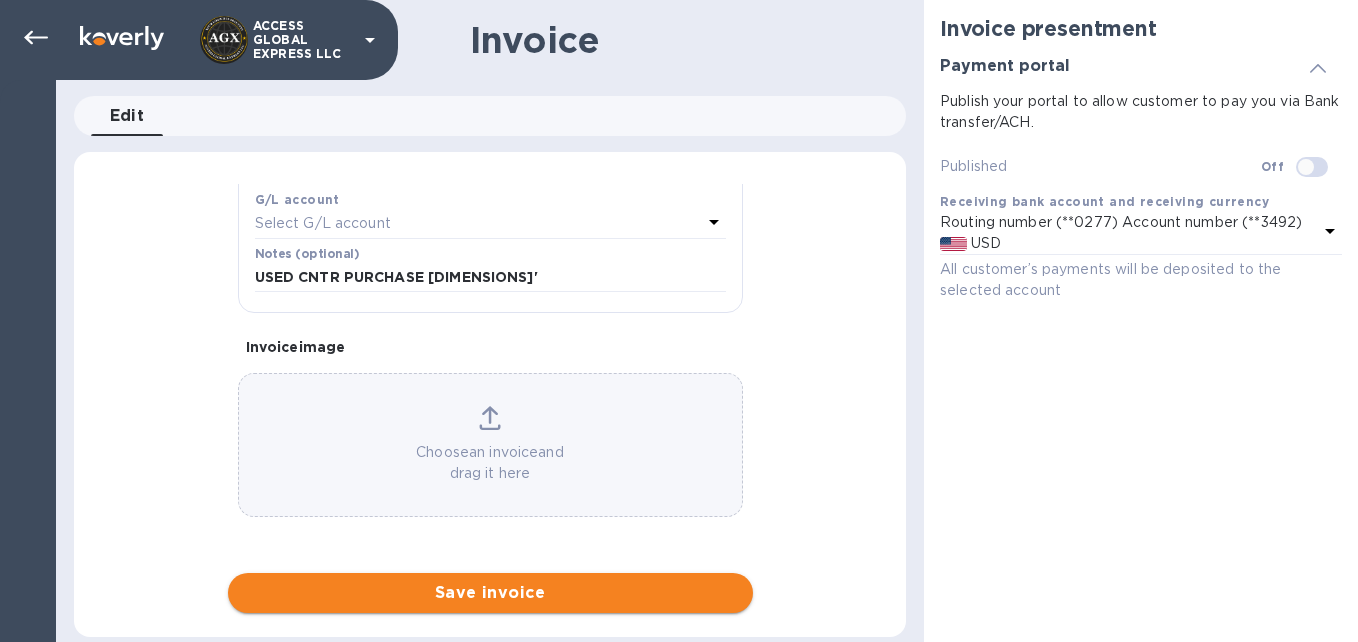scroll, scrollTop: 467, scrollLeft: 0, axis: vertical 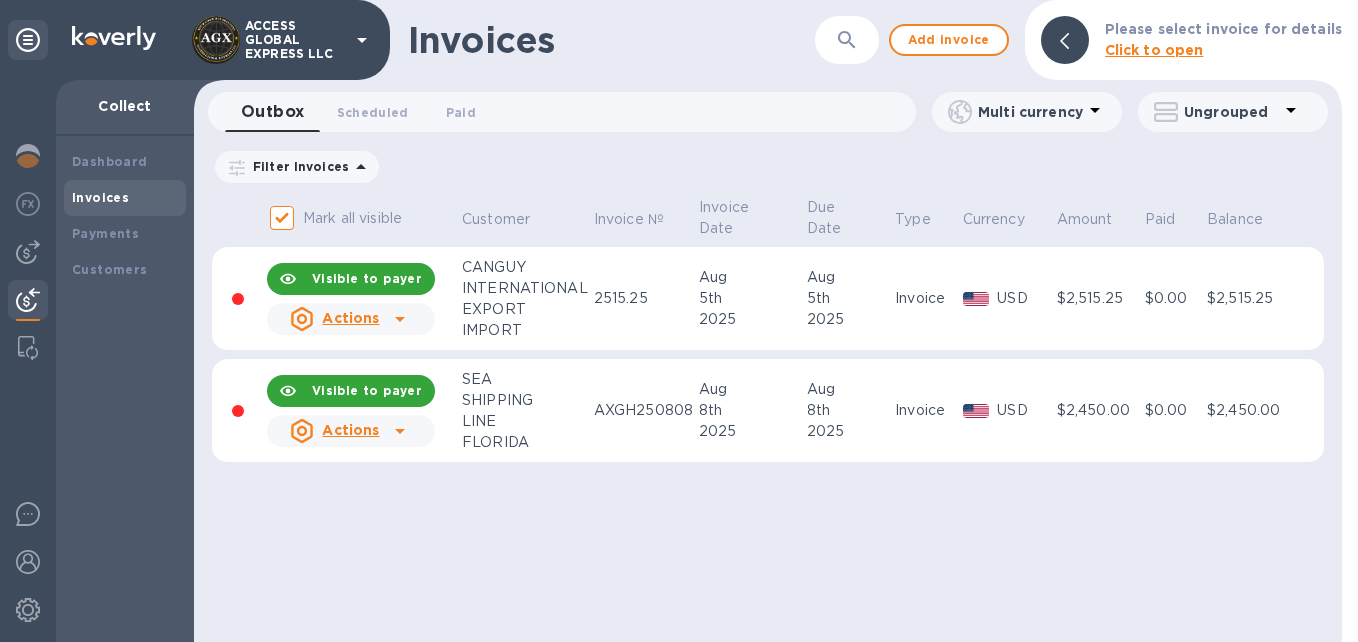 click 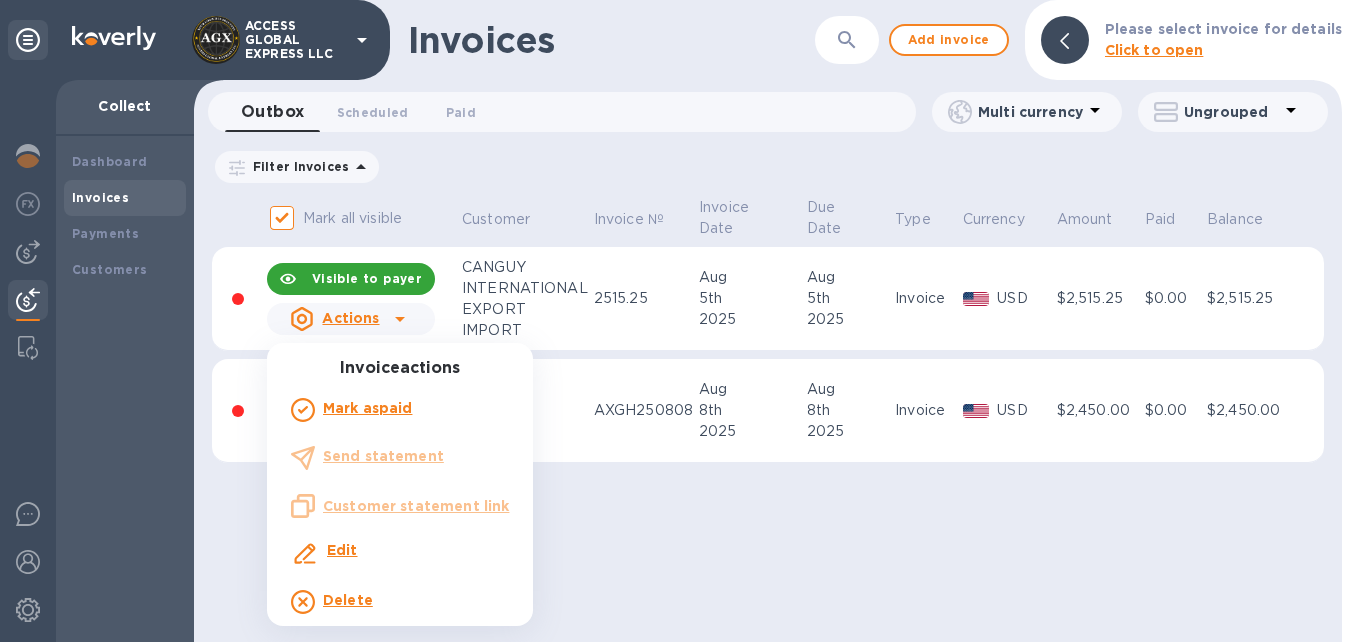 click at bounding box center (679, 321) 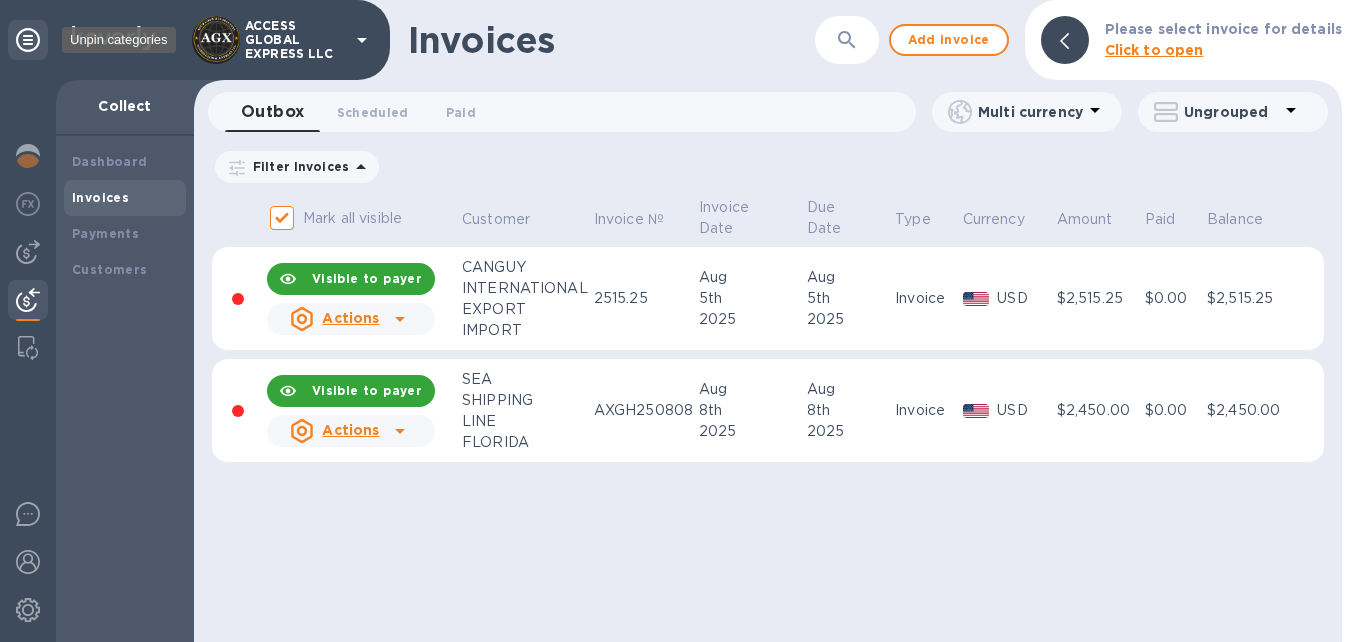 click 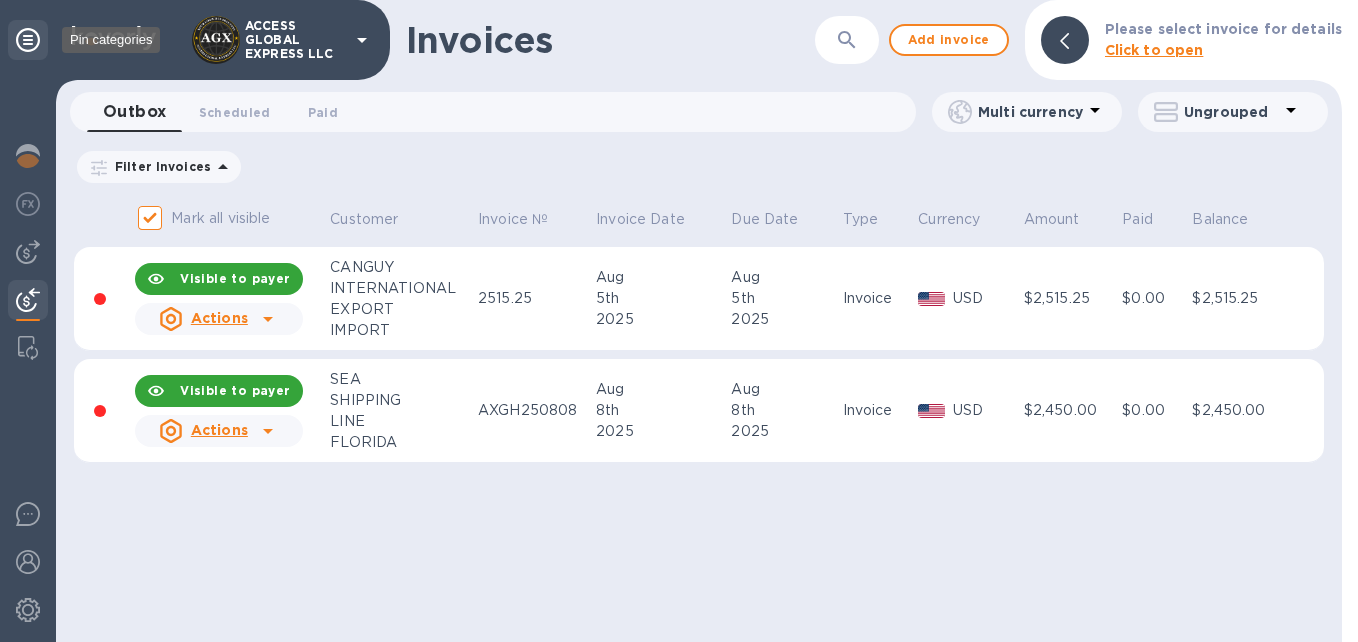 click 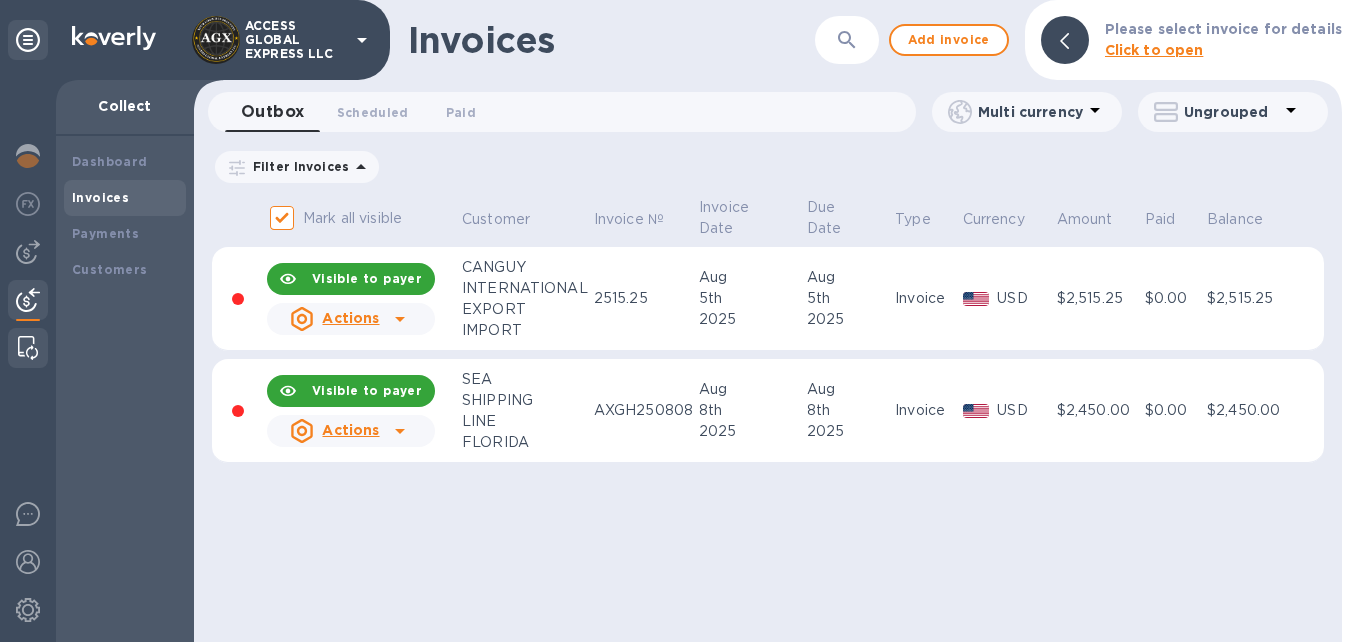 click at bounding box center [28, 348] 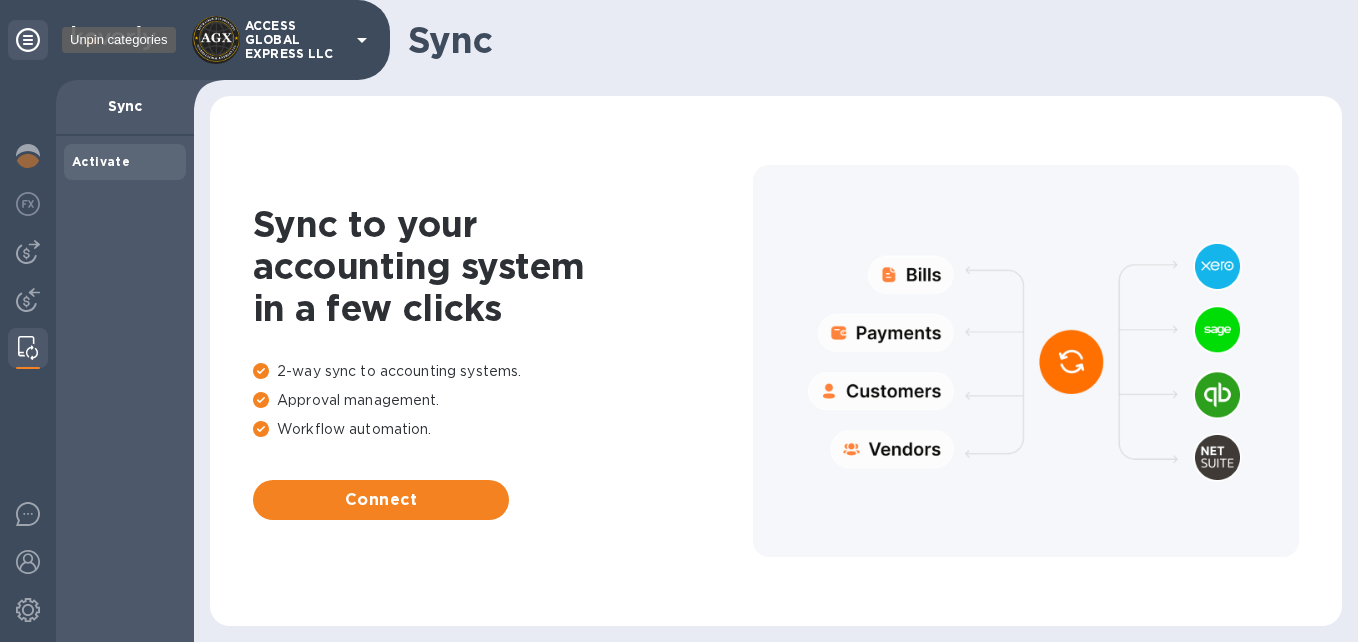 click 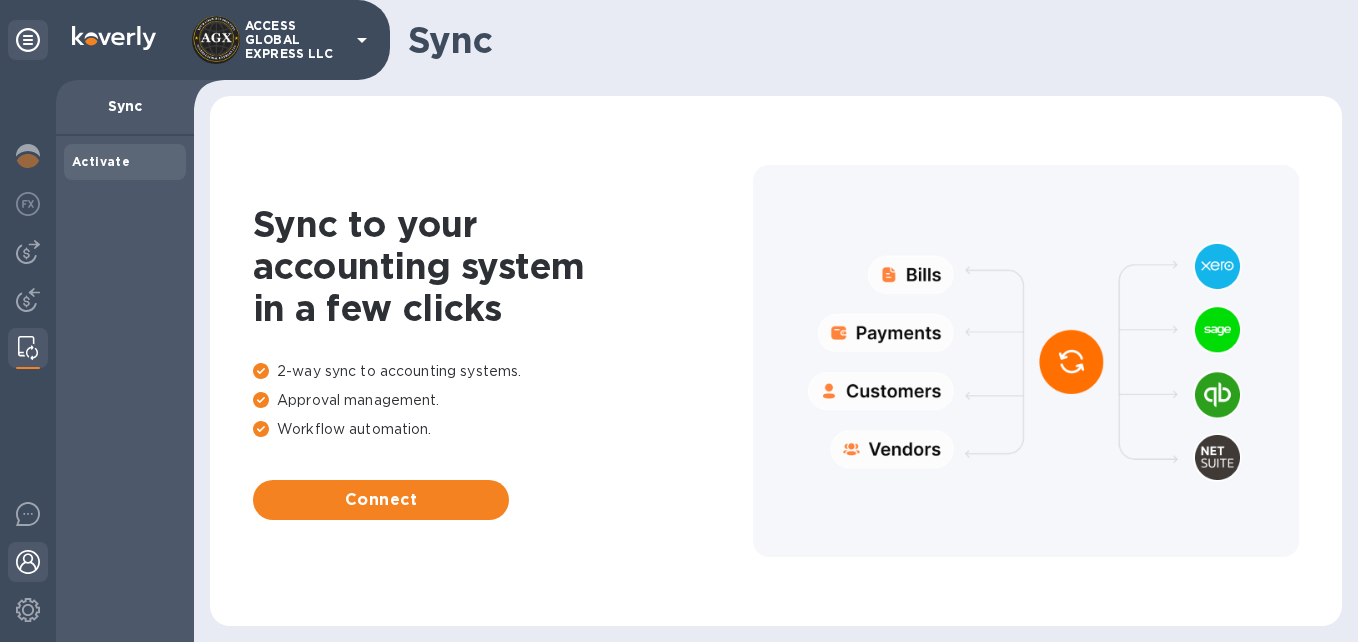 click at bounding box center (28, 562) 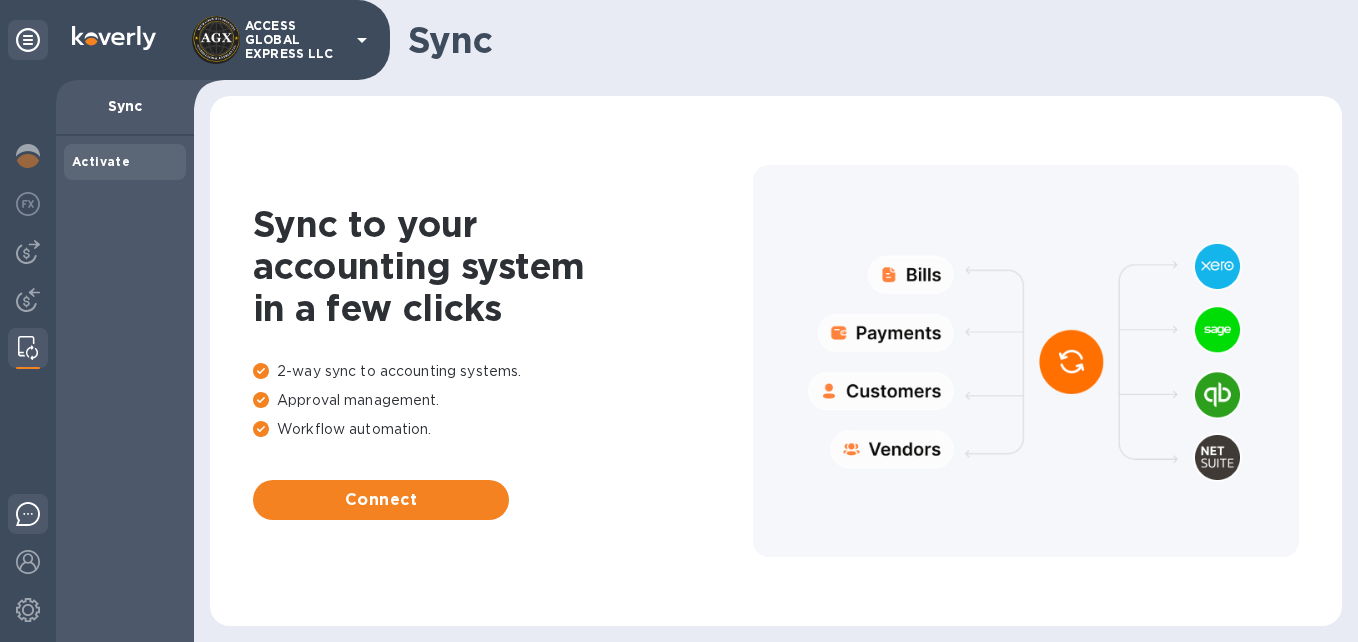 click at bounding box center [28, 514] 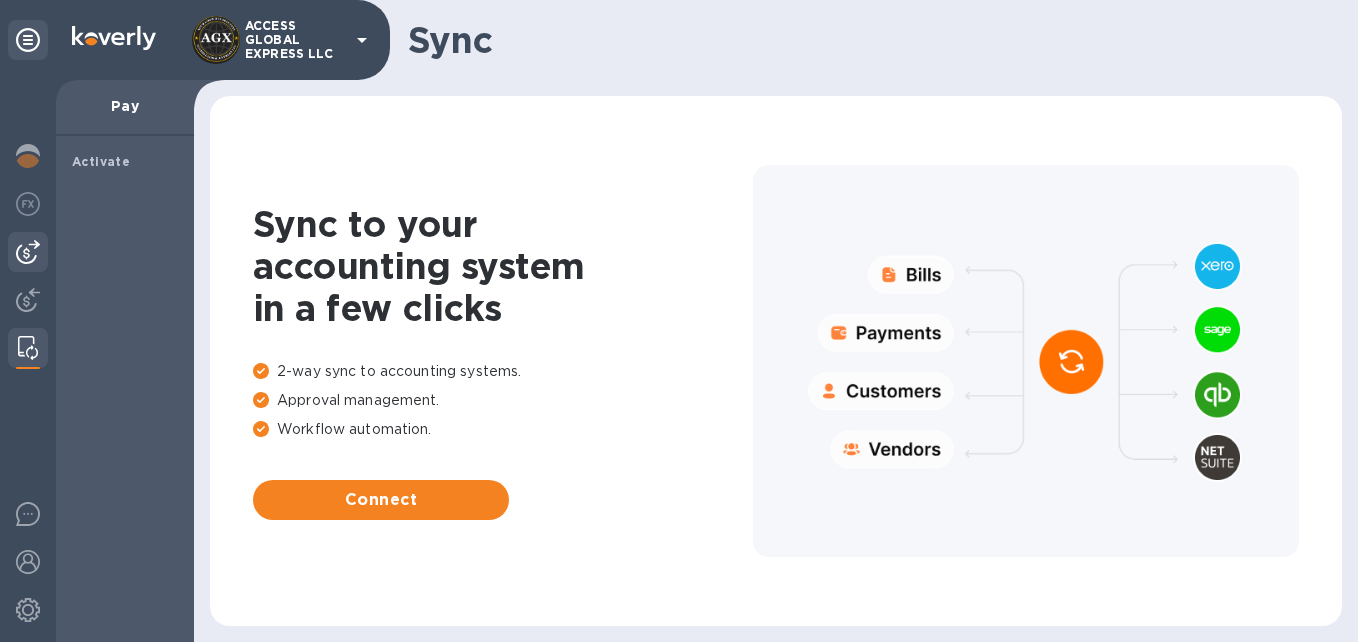 click at bounding box center (28, 252) 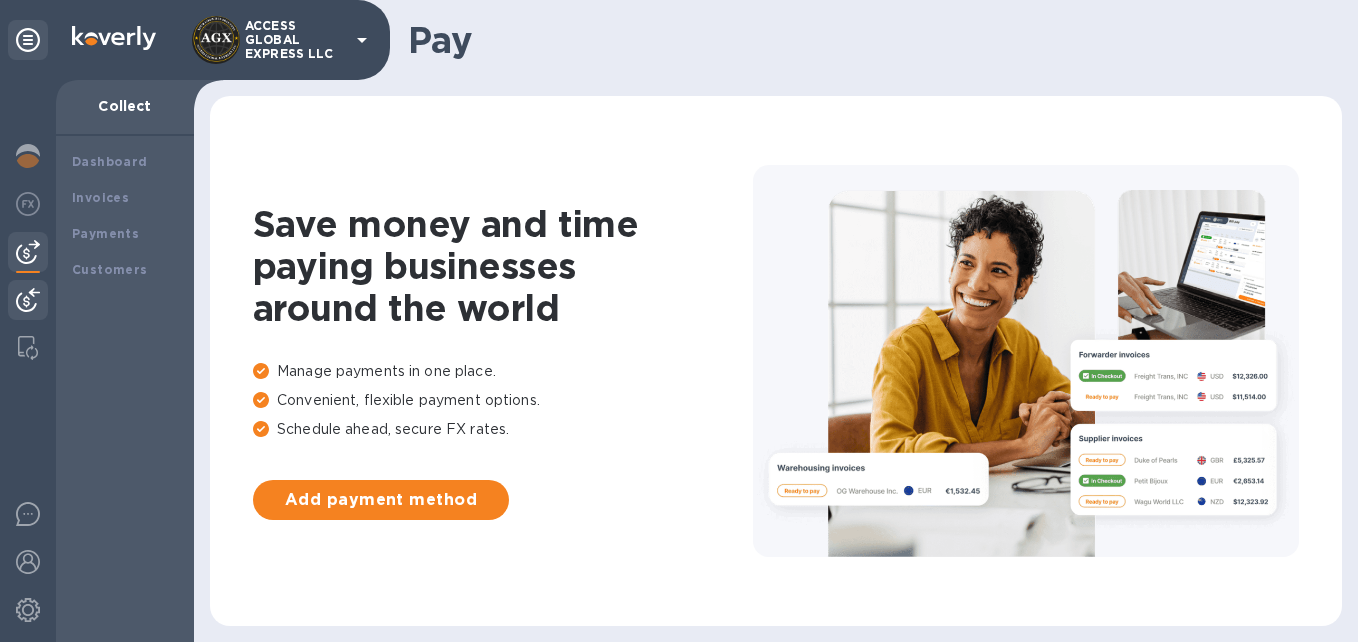 click at bounding box center [28, 300] 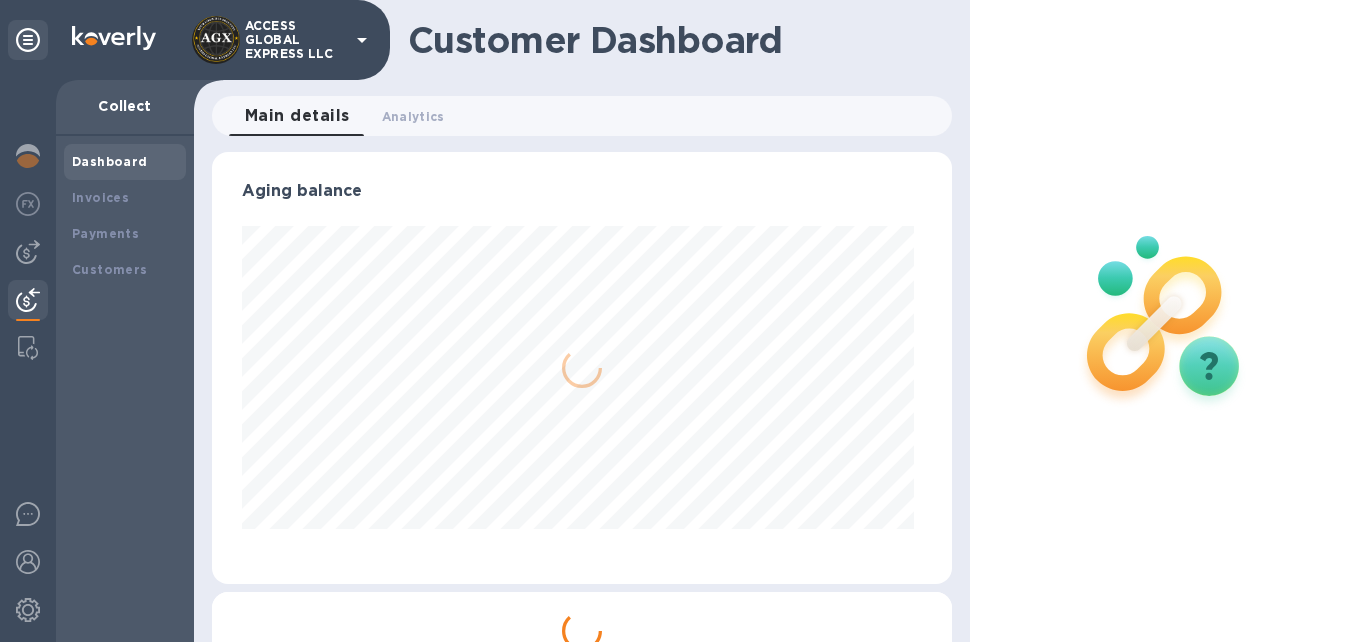 scroll, scrollTop: 999568, scrollLeft: 999268, axis: both 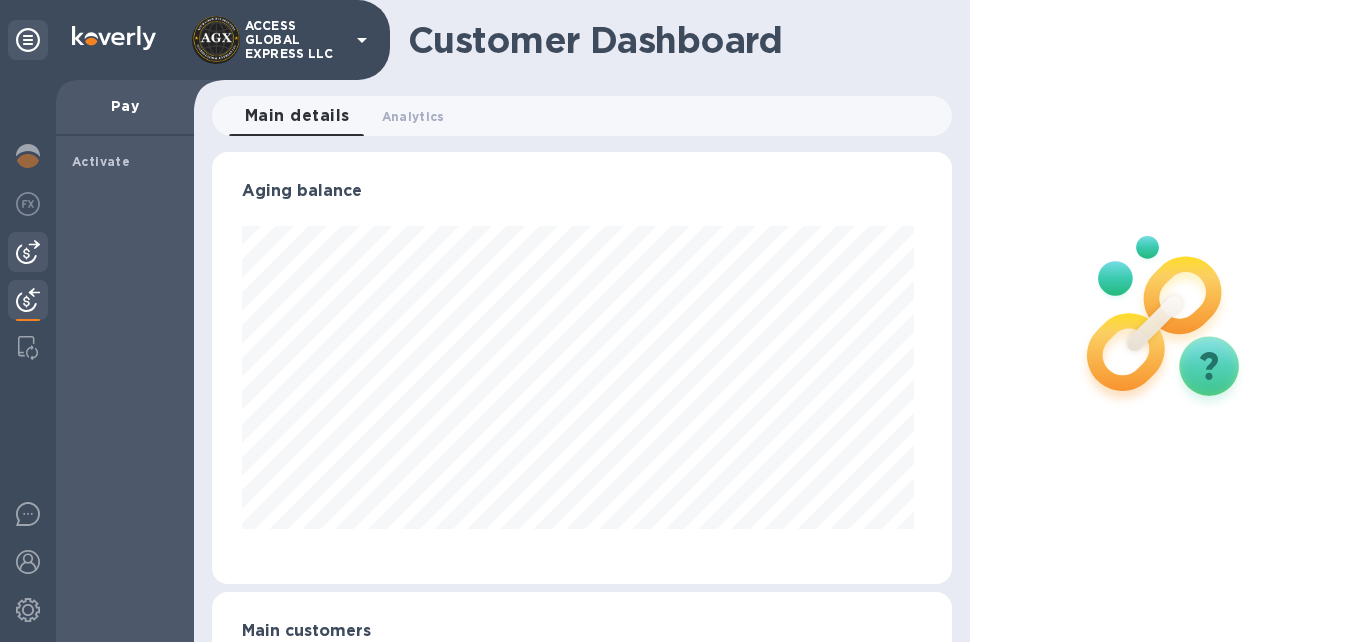 click at bounding box center (28, 252) 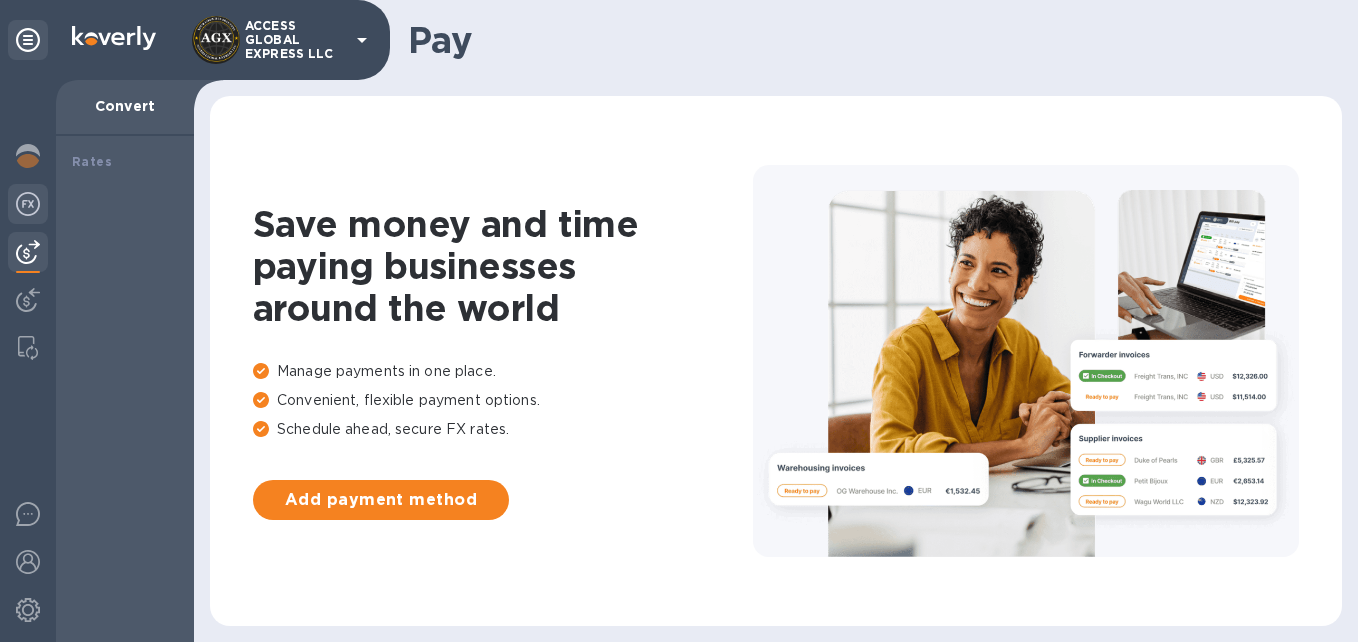 click at bounding box center [28, 204] 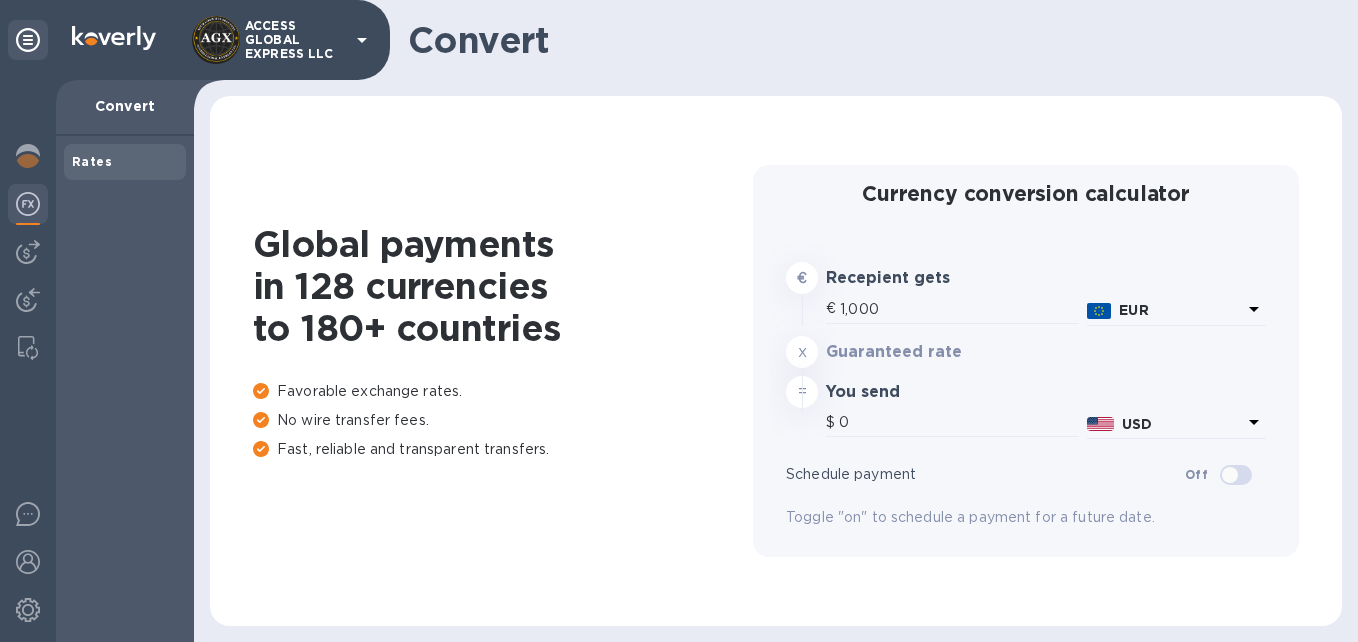 click on "Rates" at bounding box center (92, 161) 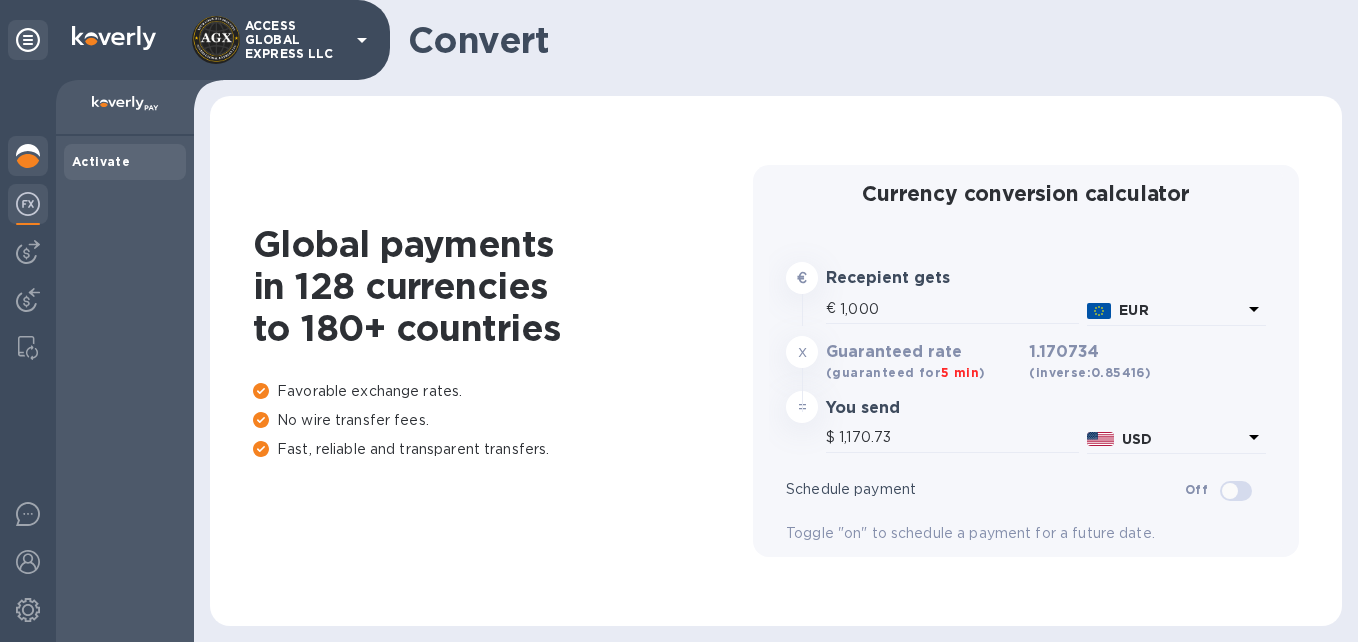 click on "Activate" at bounding box center (101, 161) 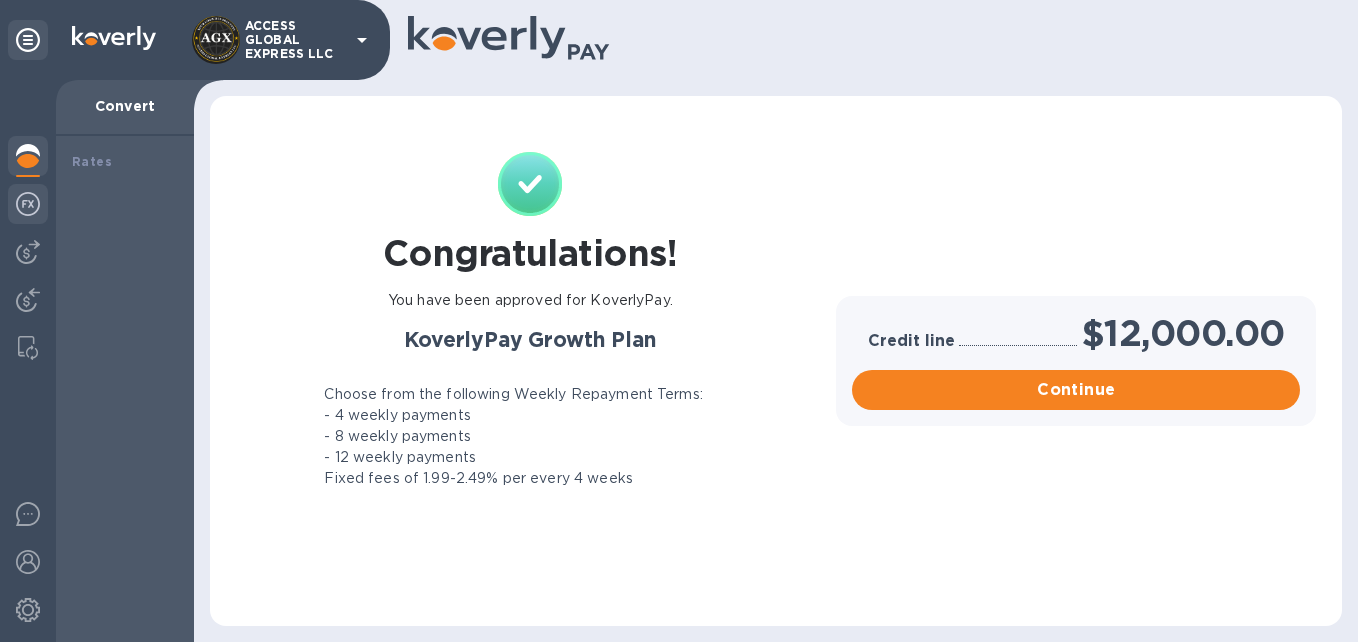 click at bounding box center [28, 204] 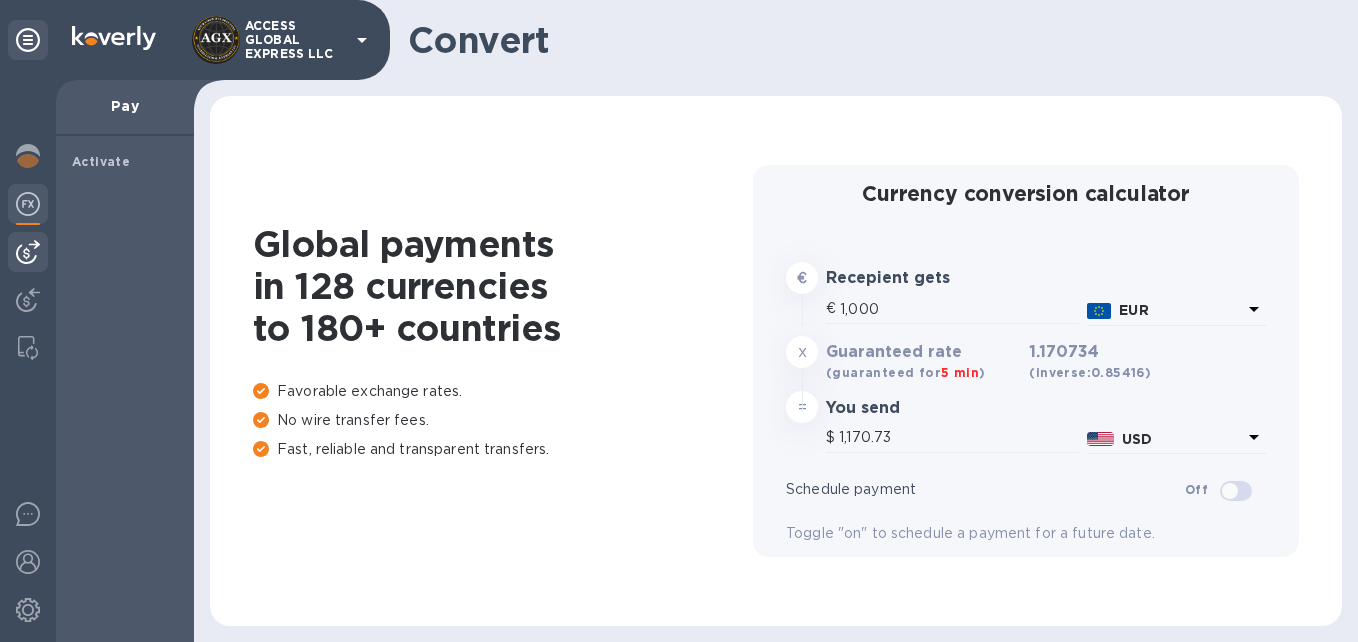 click at bounding box center [28, 252] 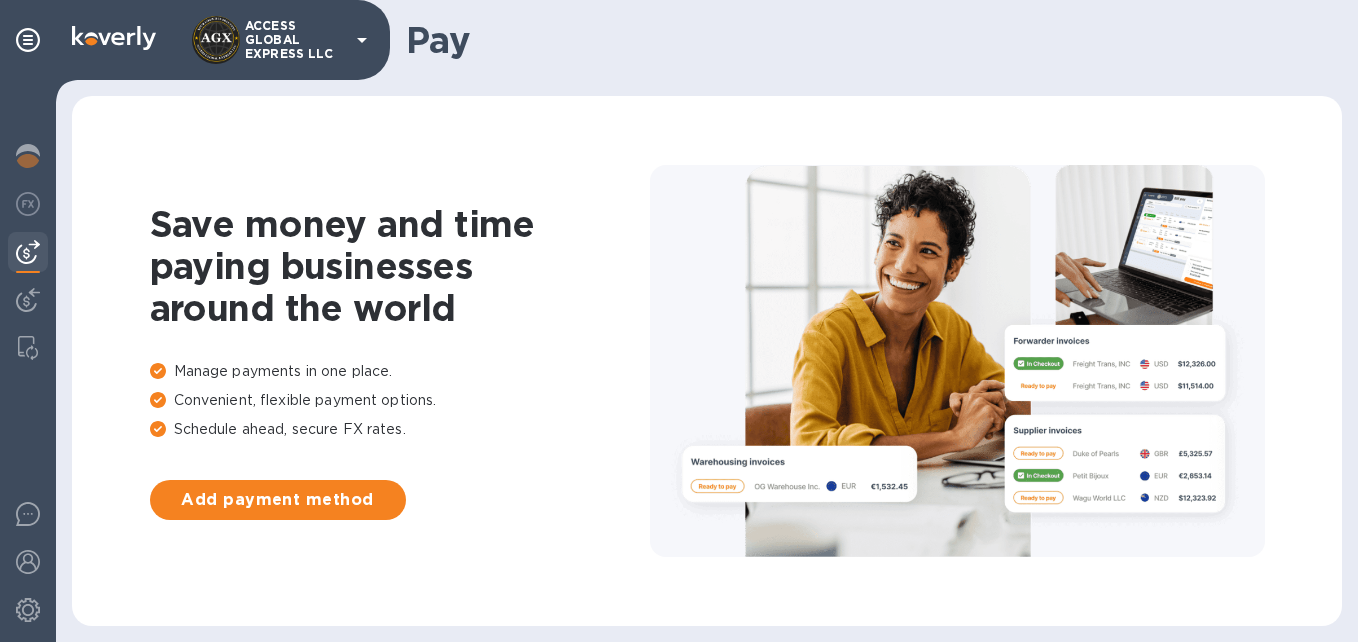 click 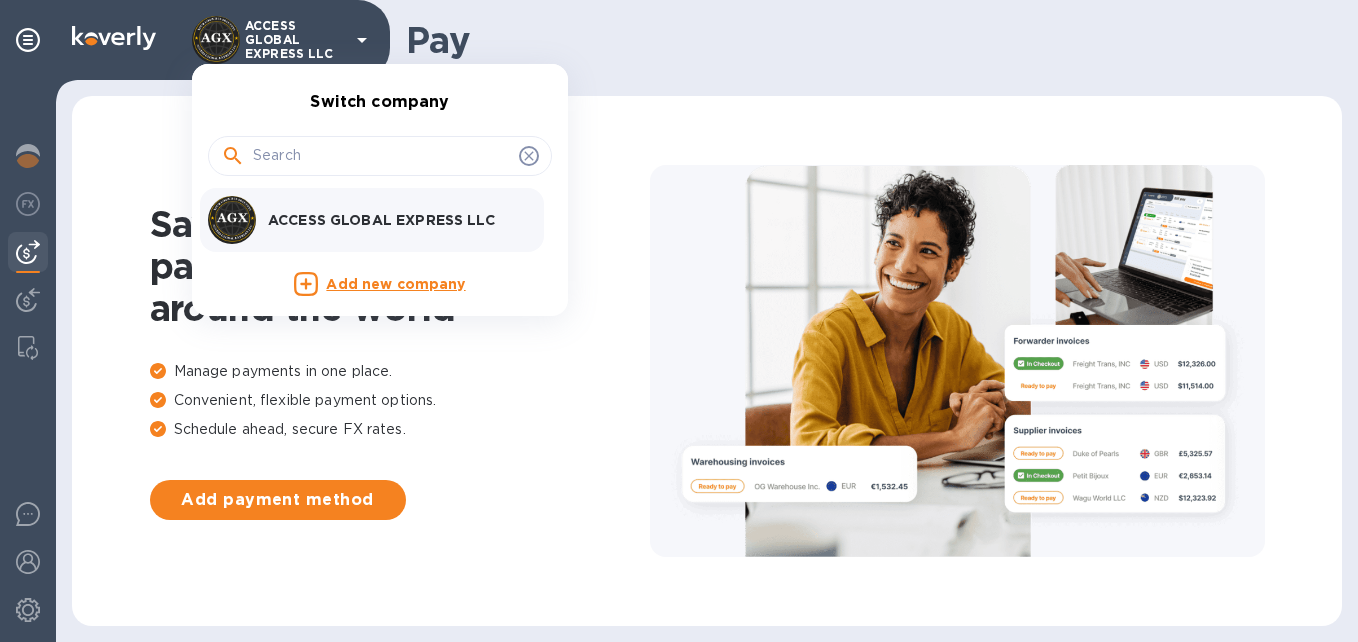 click at bounding box center (679, 321) 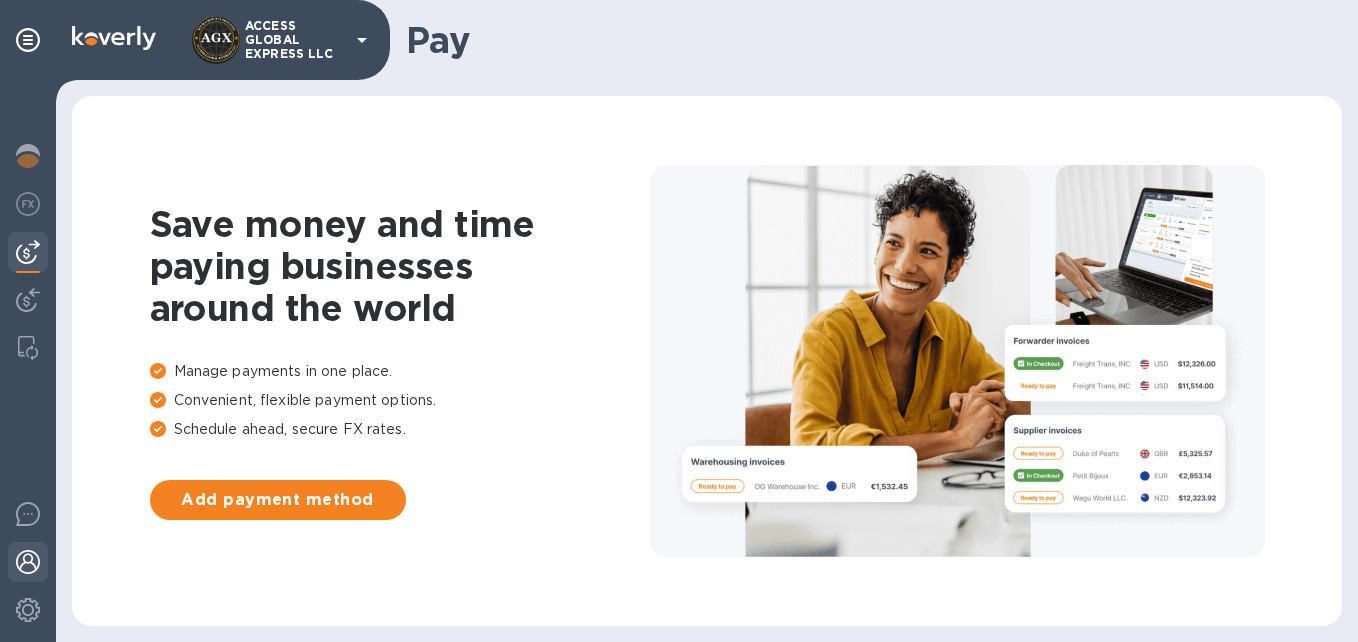 click at bounding box center [28, 562] 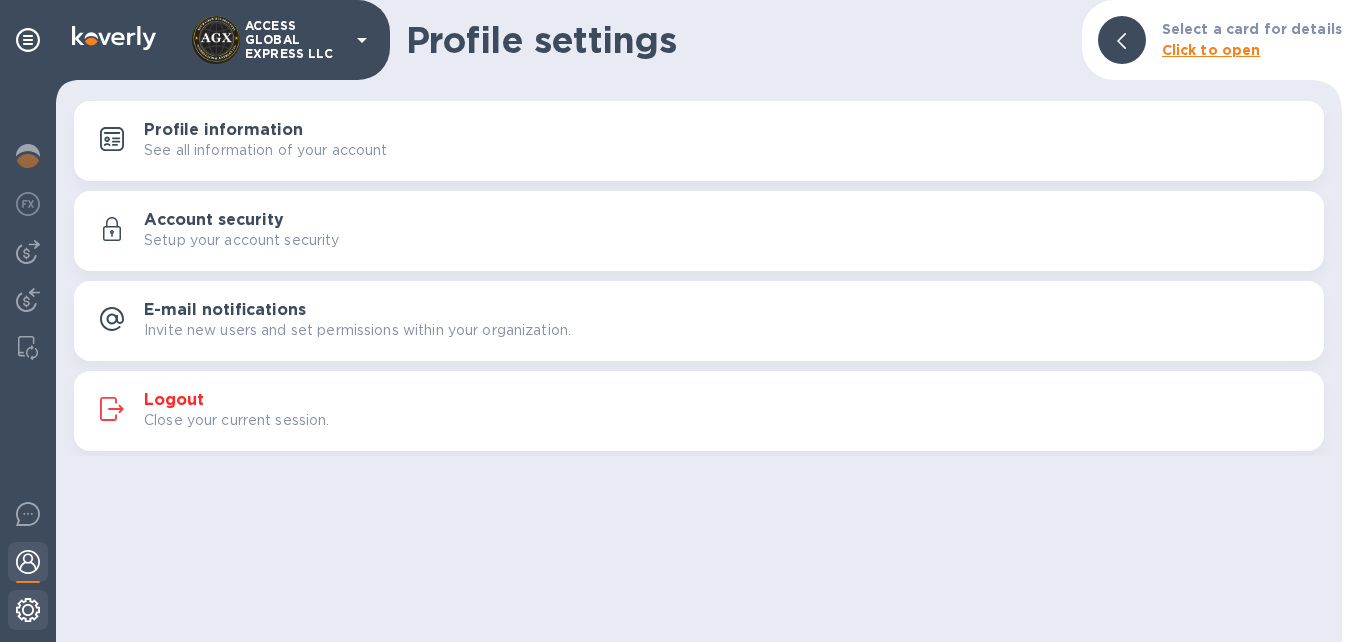 click at bounding box center [28, 610] 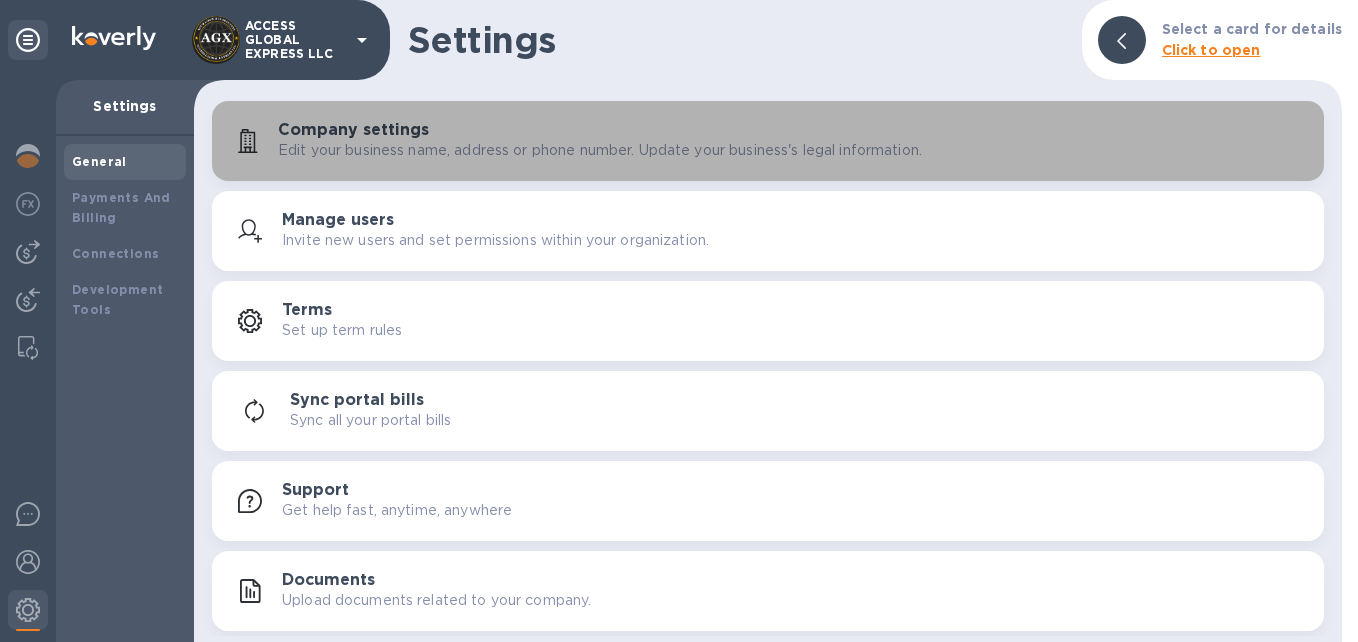 click on "Edit your business name, address or phone number. Update your business's legal information." at bounding box center [600, 150] 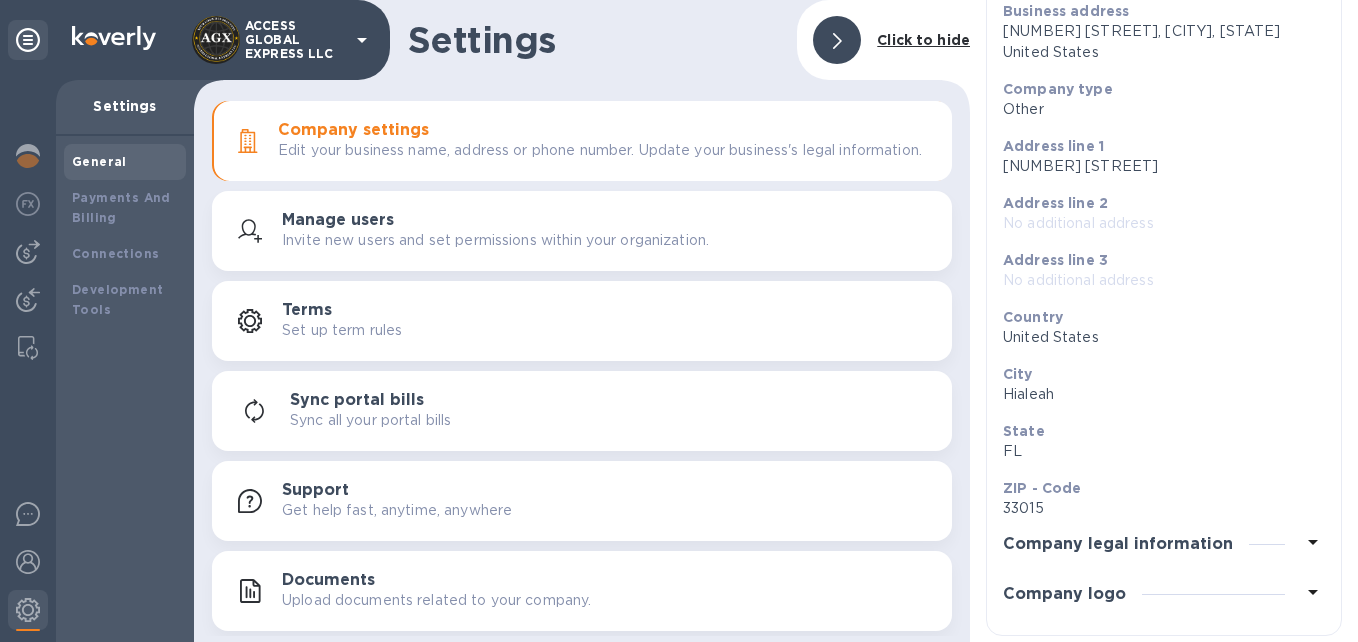 scroll, scrollTop: 216, scrollLeft: 0, axis: vertical 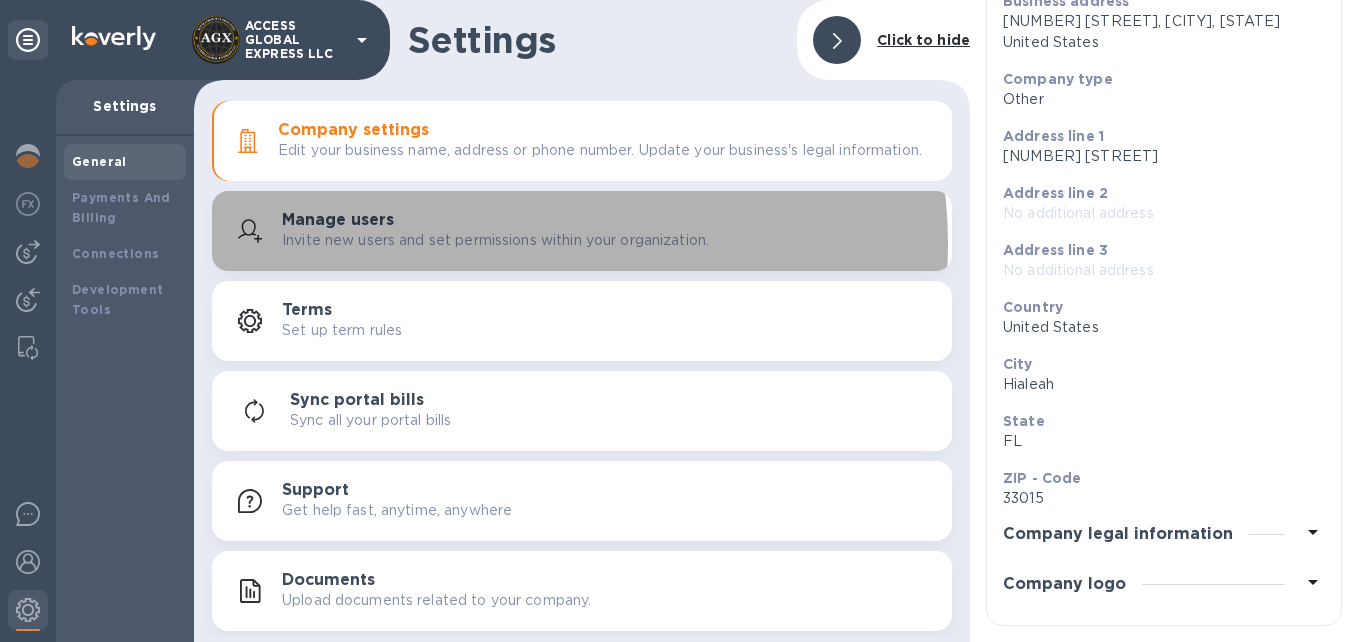 click on "Invite new users and set permissions within your organization." at bounding box center [495, 240] 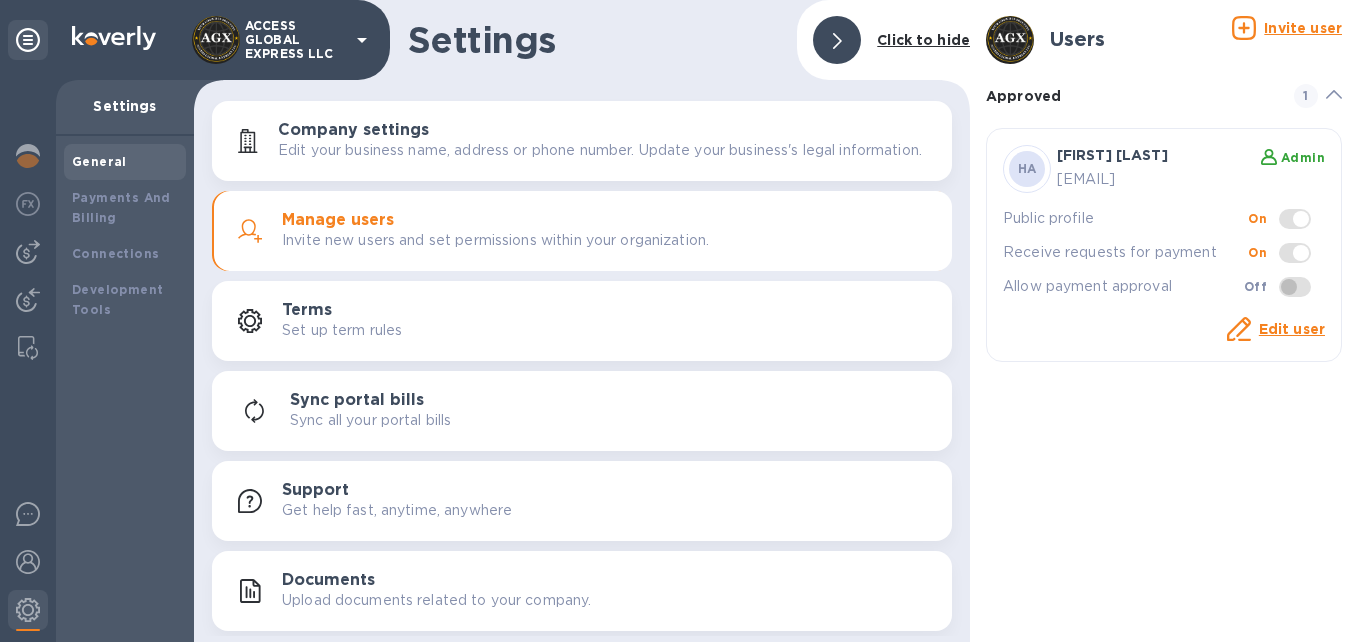 click at bounding box center (1295, 287) 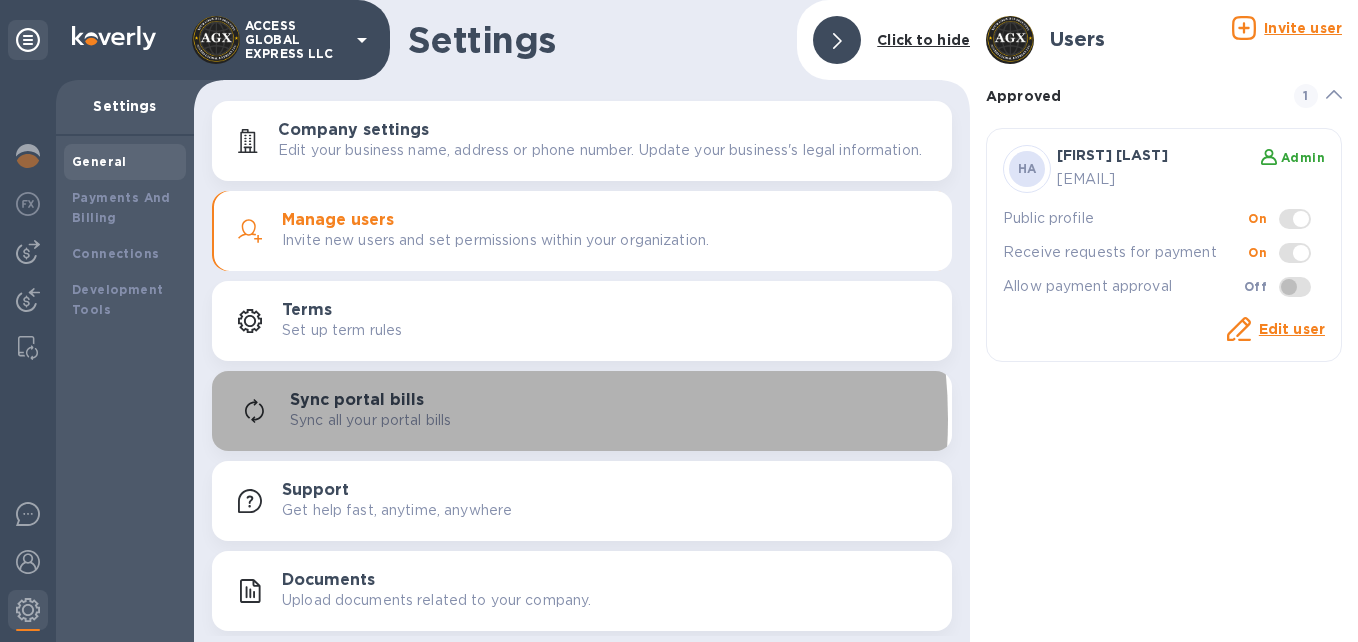 click on "Sync all your portal bills" at bounding box center [613, 420] 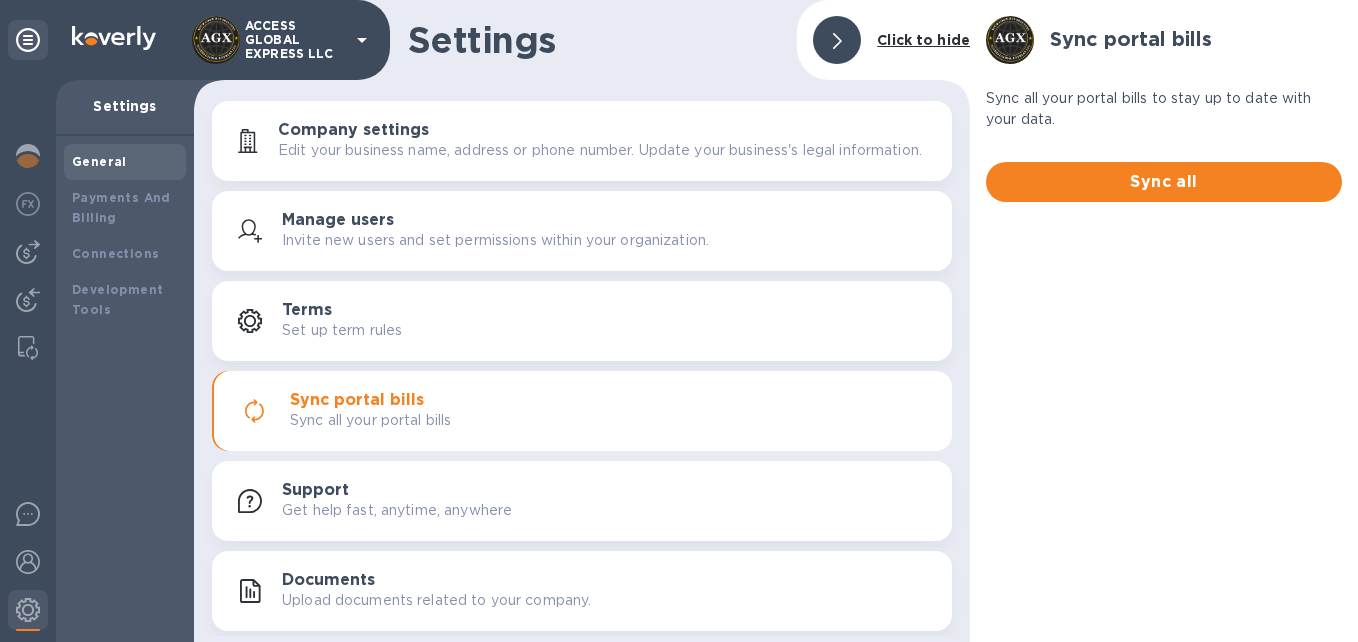 click on "Terms Set up term rules" at bounding box center (609, 321) 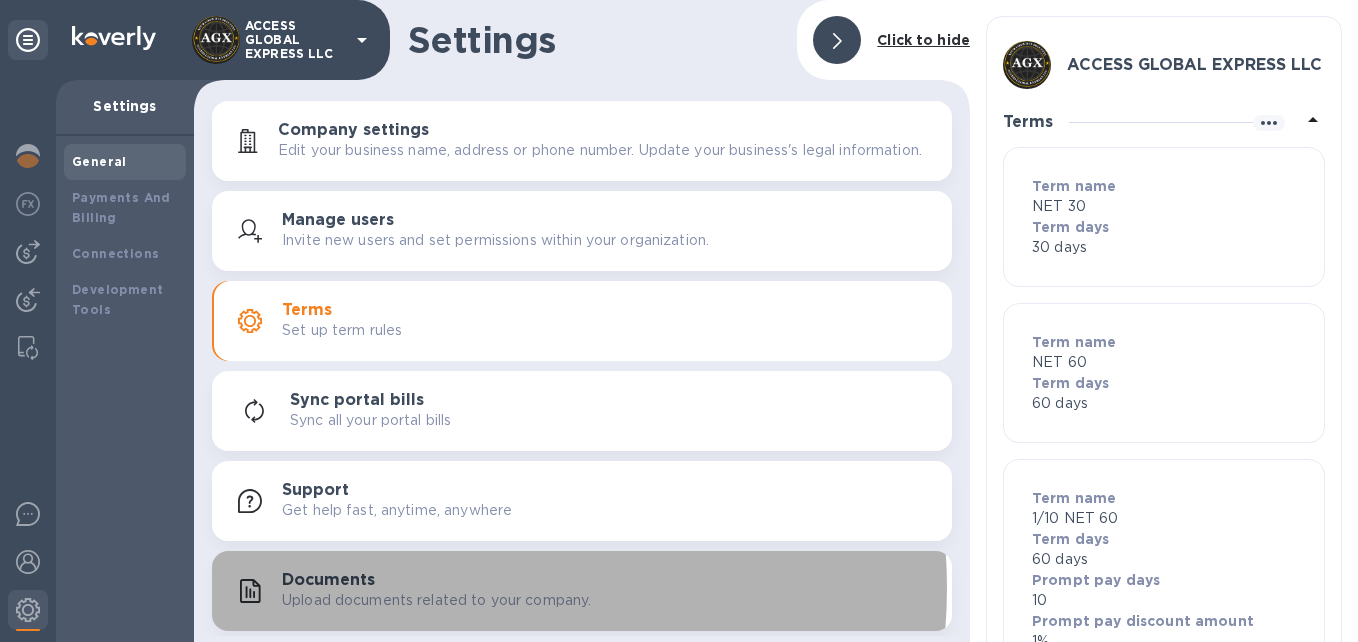 click on "Documents Upload documents related to your company." at bounding box center (609, 591) 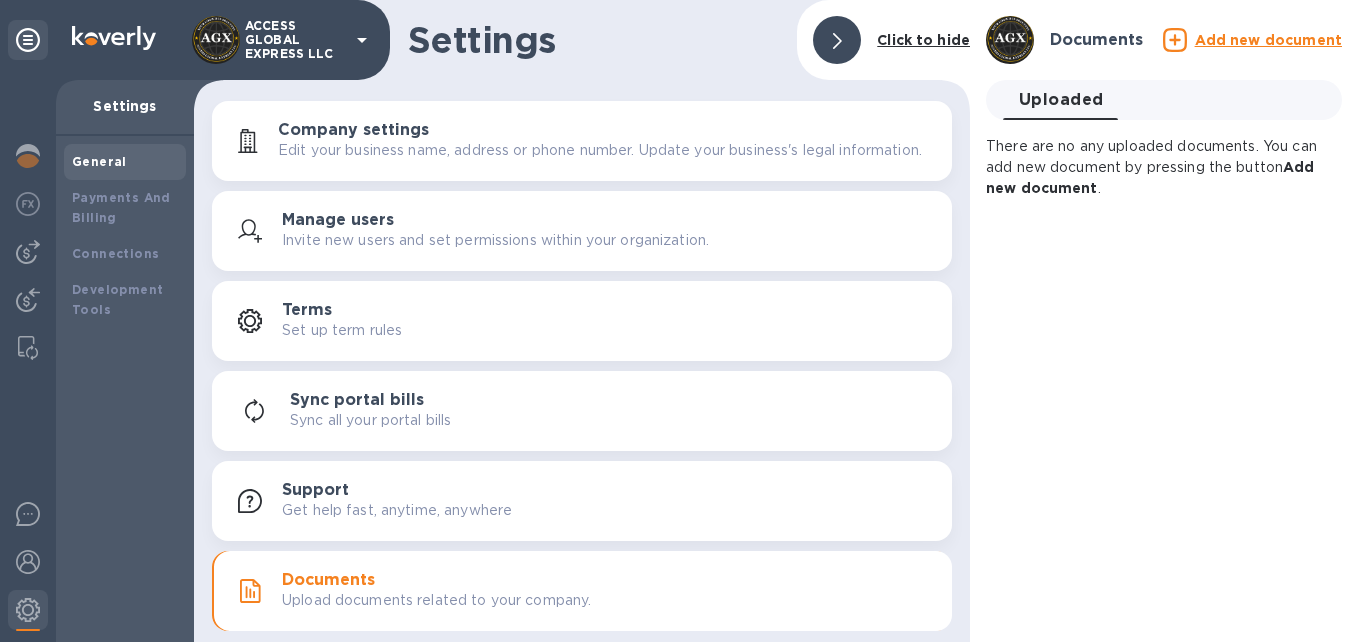 scroll, scrollTop: 0, scrollLeft: 0, axis: both 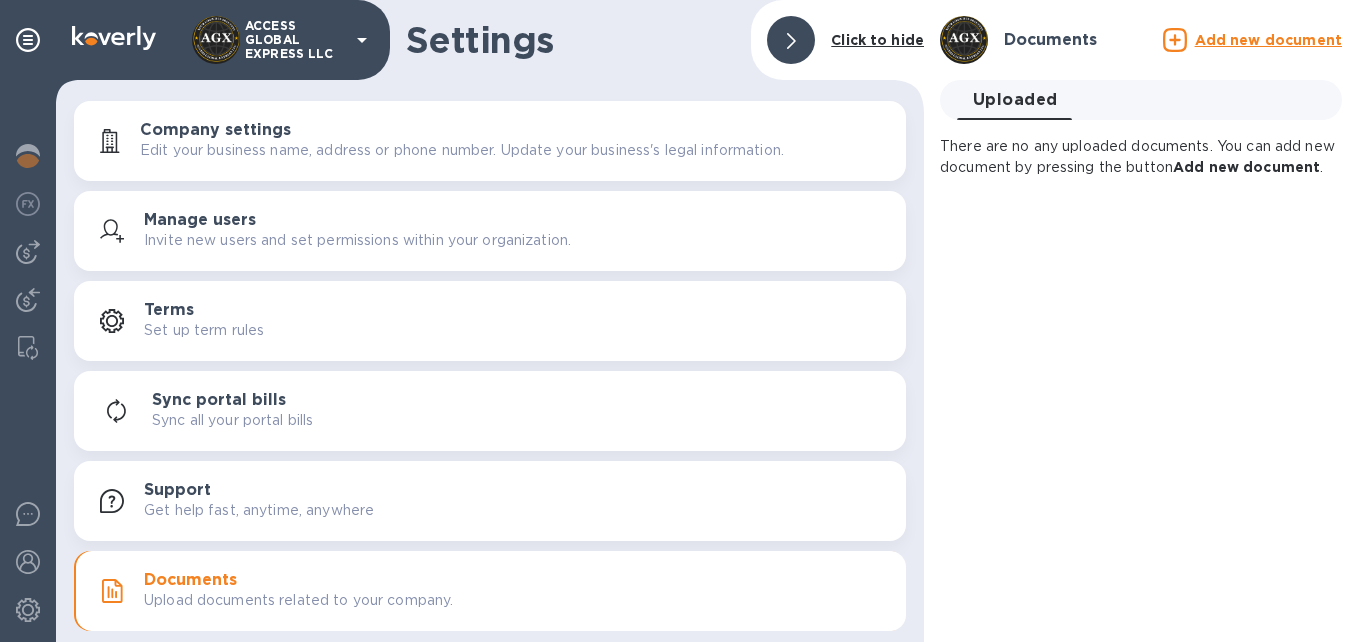 click at bounding box center [791, 40] 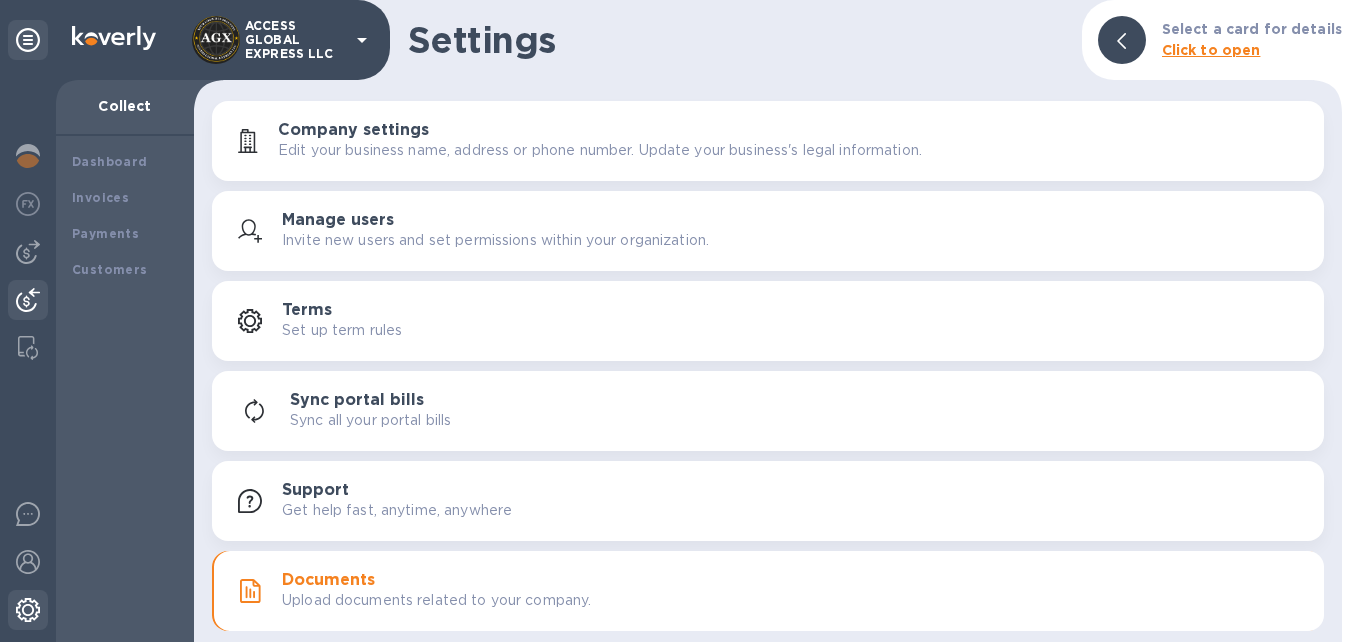 click at bounding box center [28, 610] 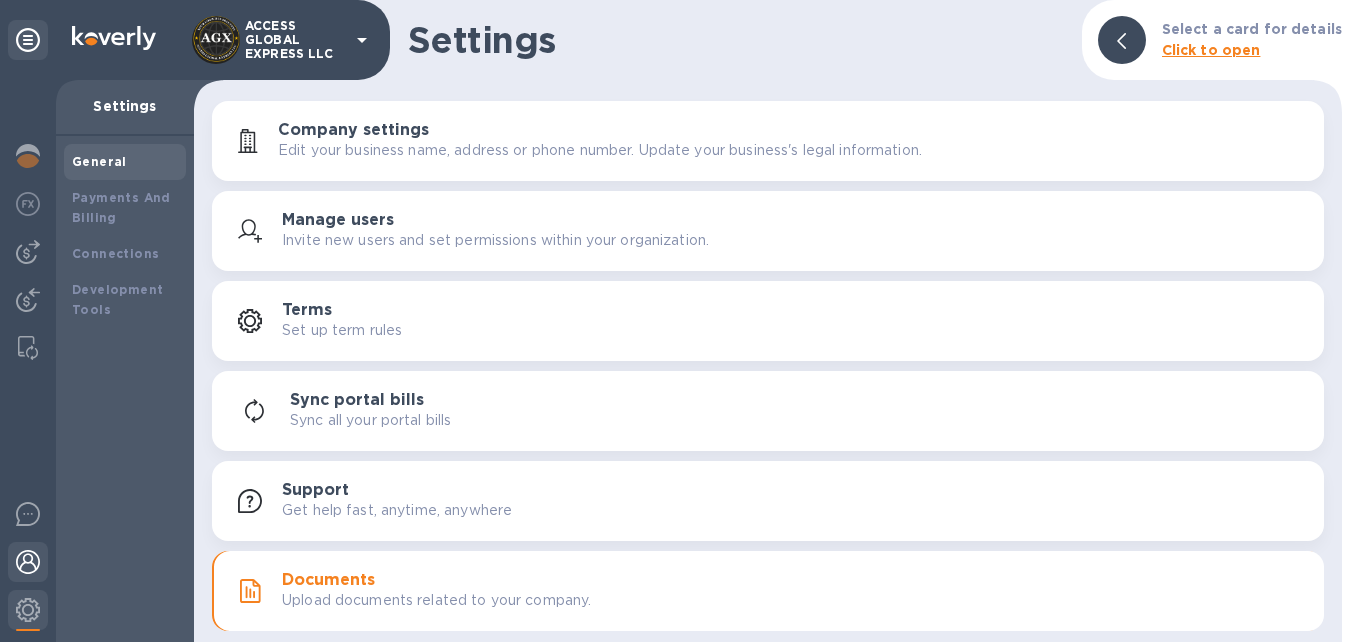 click at bounding box center (28, 562) 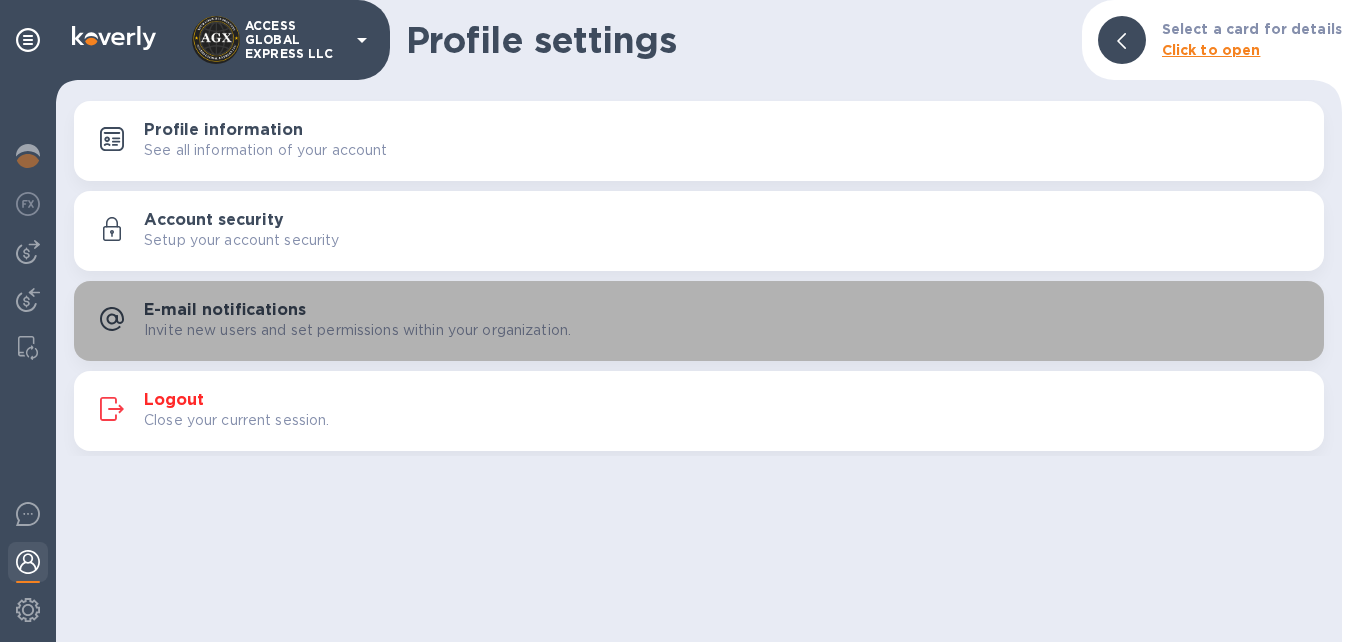 click on "Invite new users and set permissions within your organization." at bounding box center (357, 330) 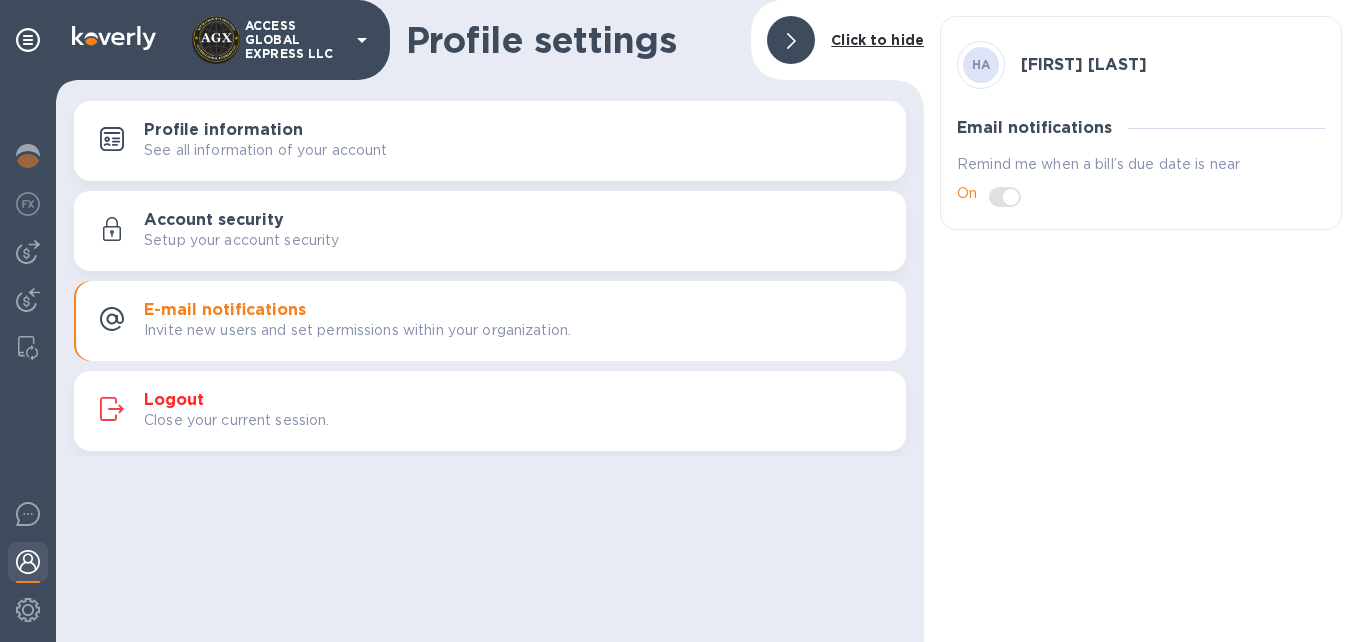 click at bounding box center [1005, 197] 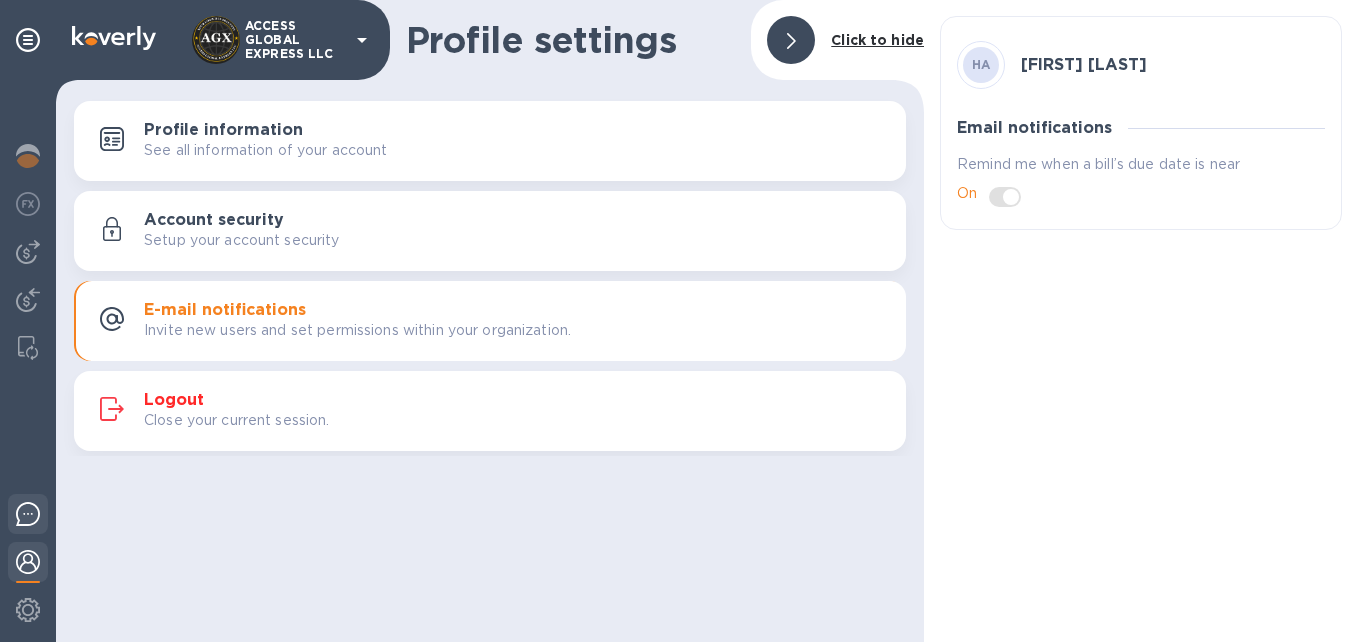 click at bounding box center (28, 514) 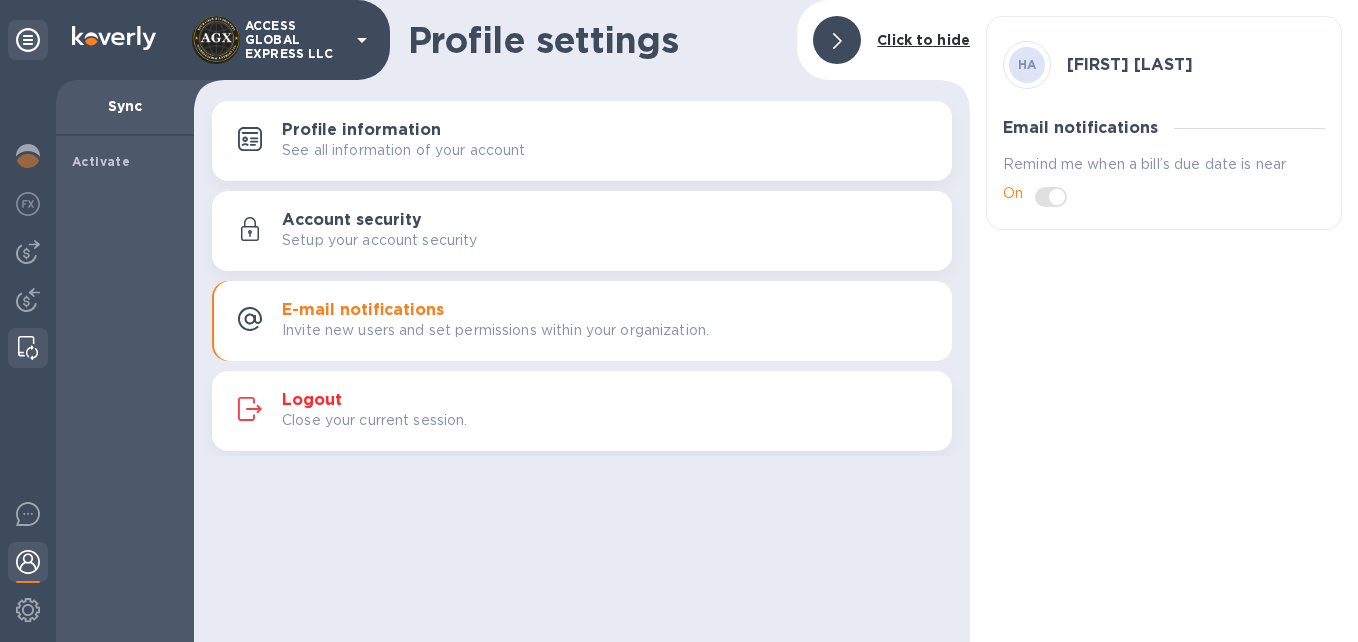 click at bounding box center (28, 348) 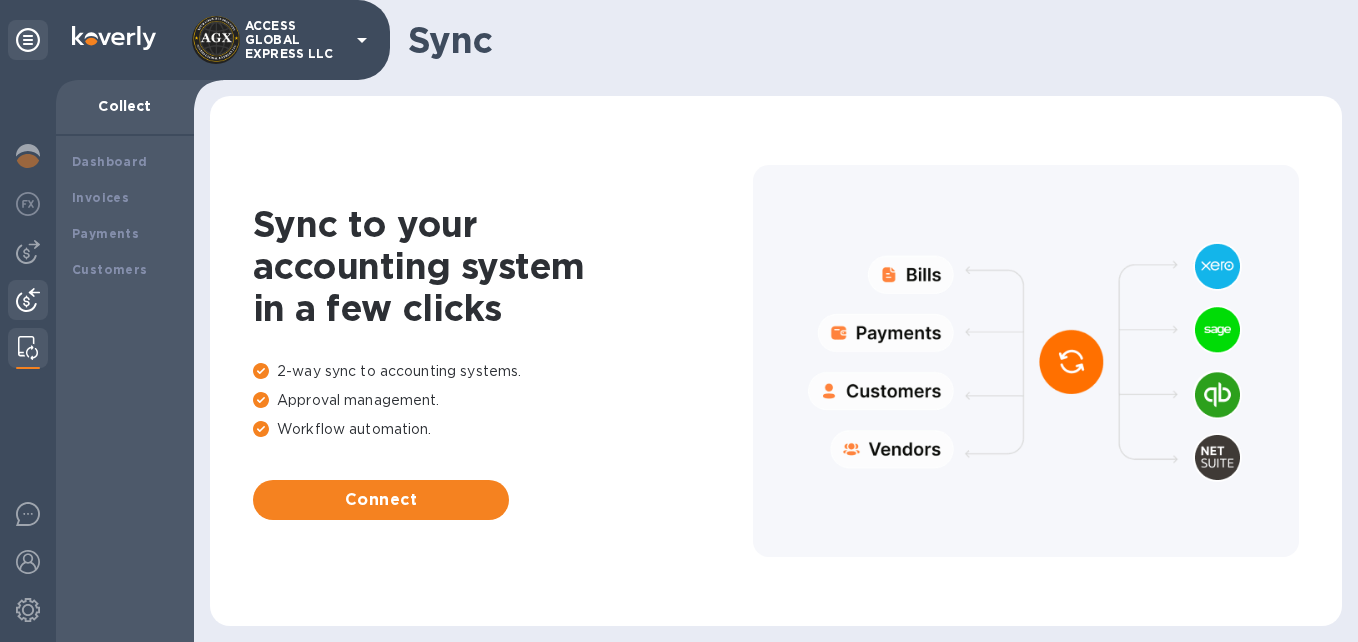click at bounding box center [28, 300] 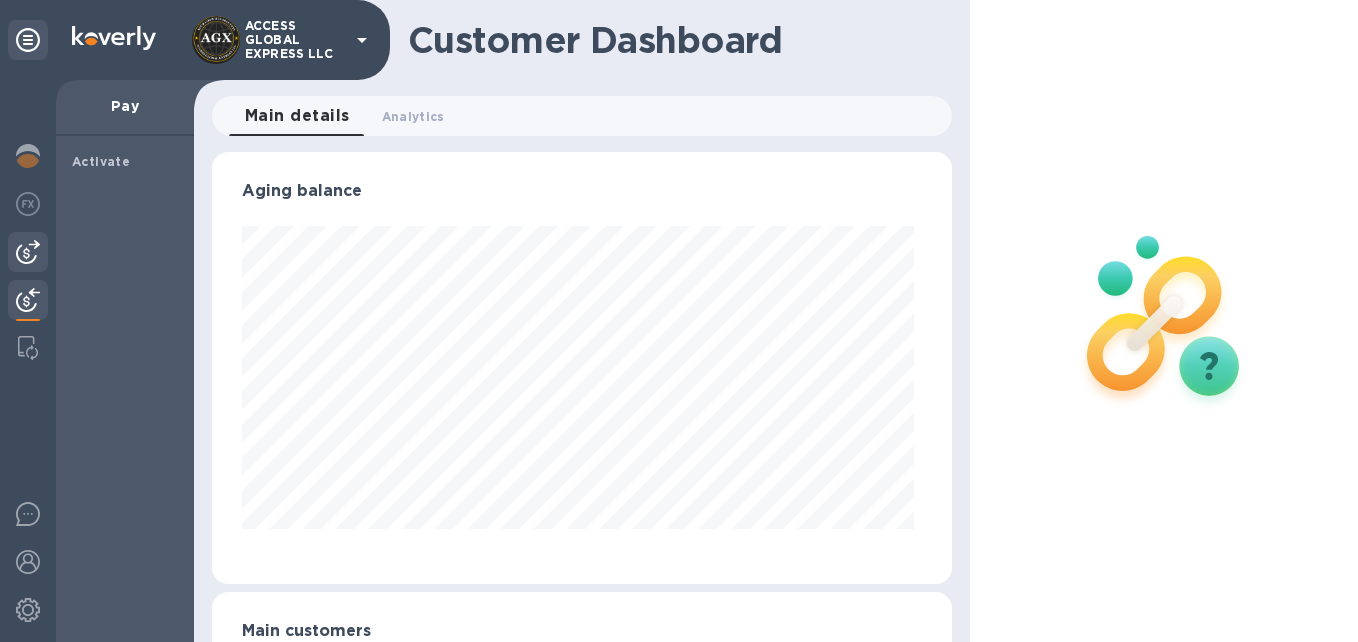 scroll, scrollTop: 999568, scrollLeft: 999268, axis: both 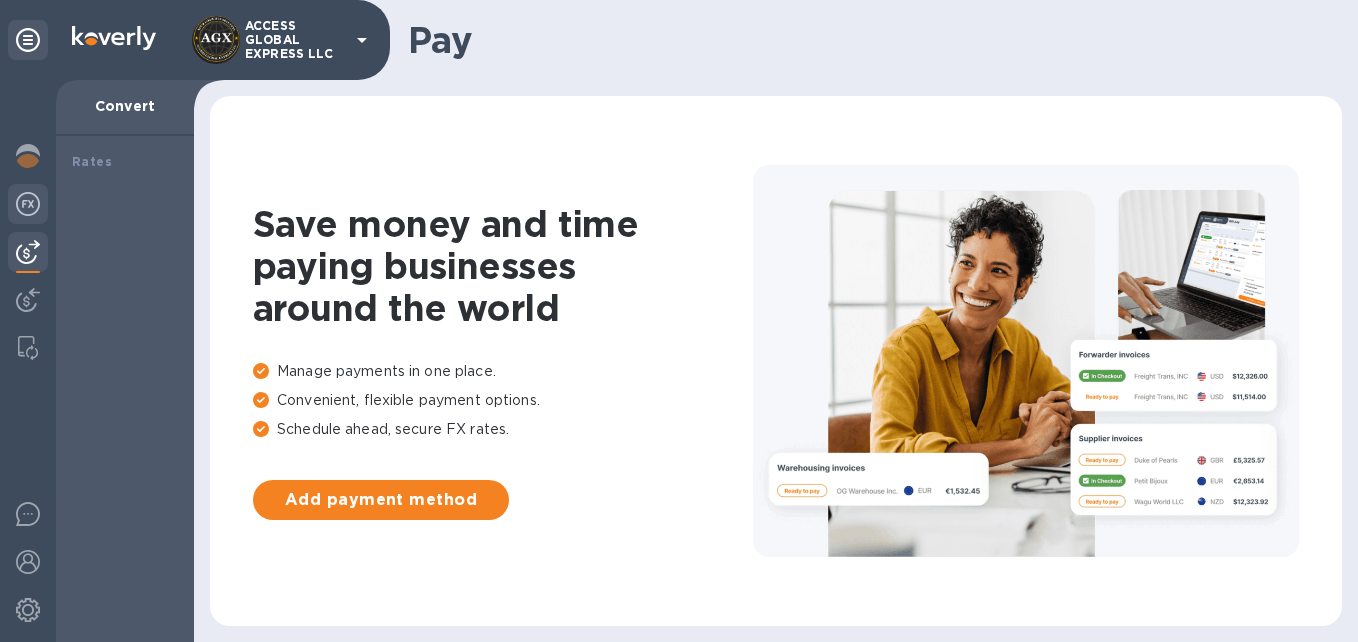 click at bounding box center (28, 204) 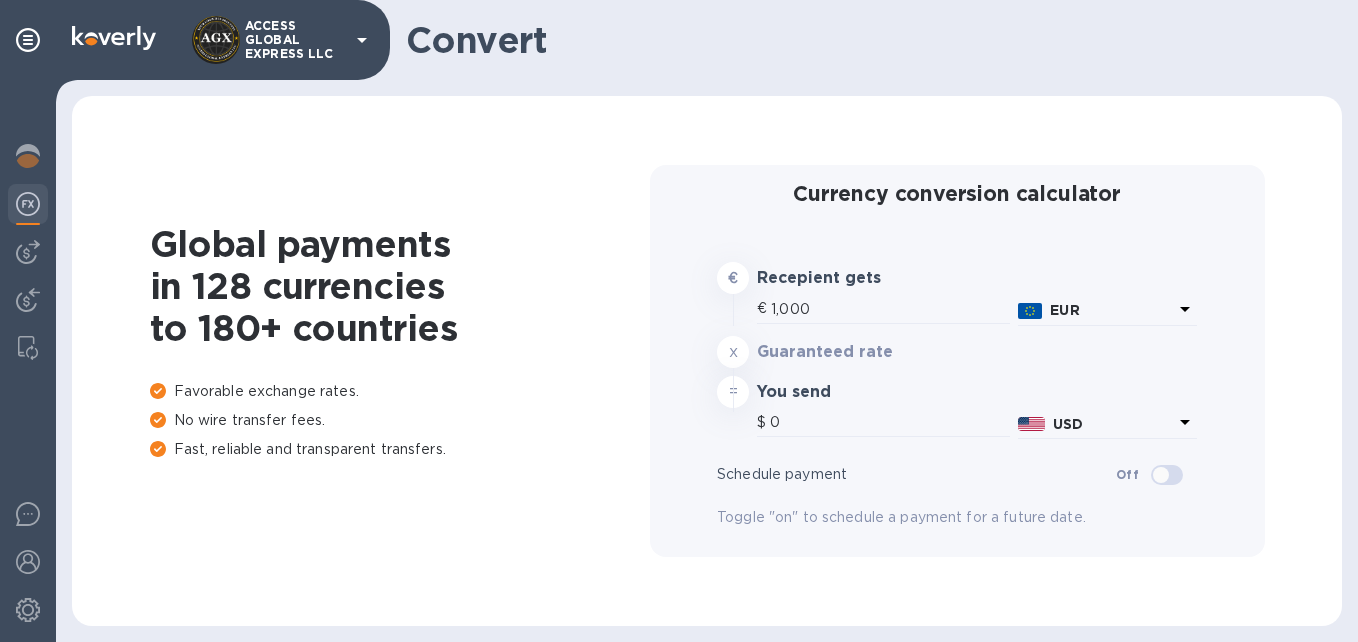 type on "1,170.94" 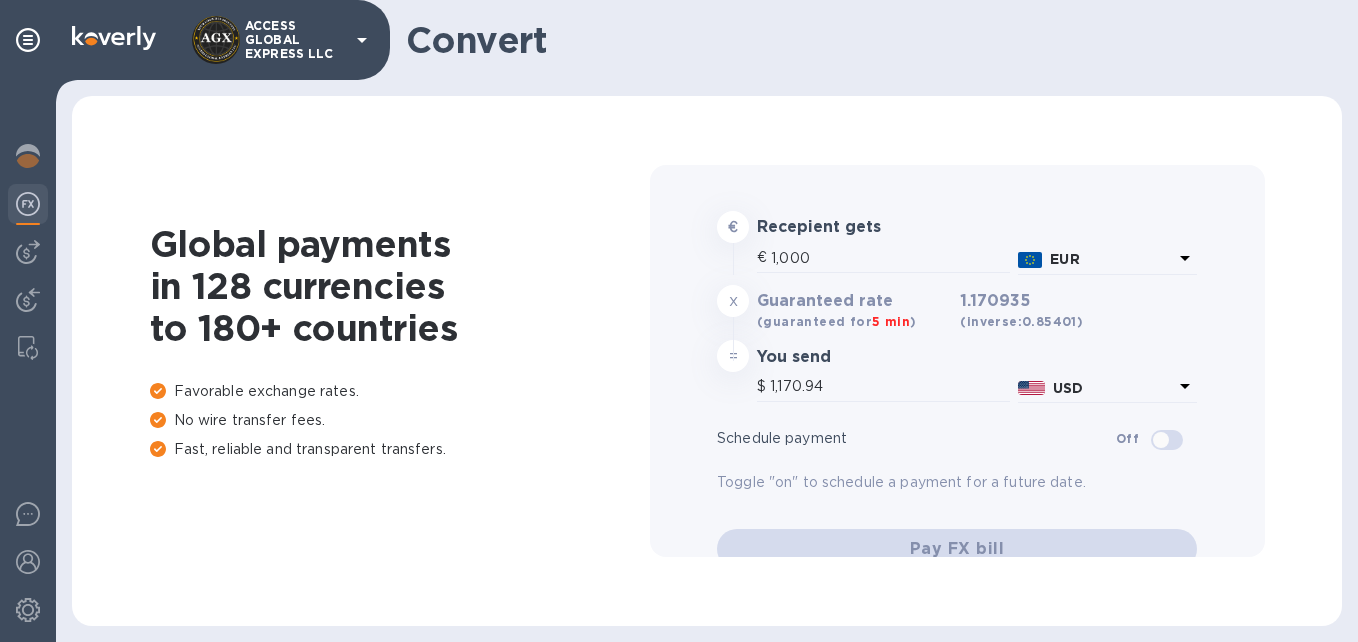 scroll, scrollTop: 79, scrollLeft: 0, axis: vertical 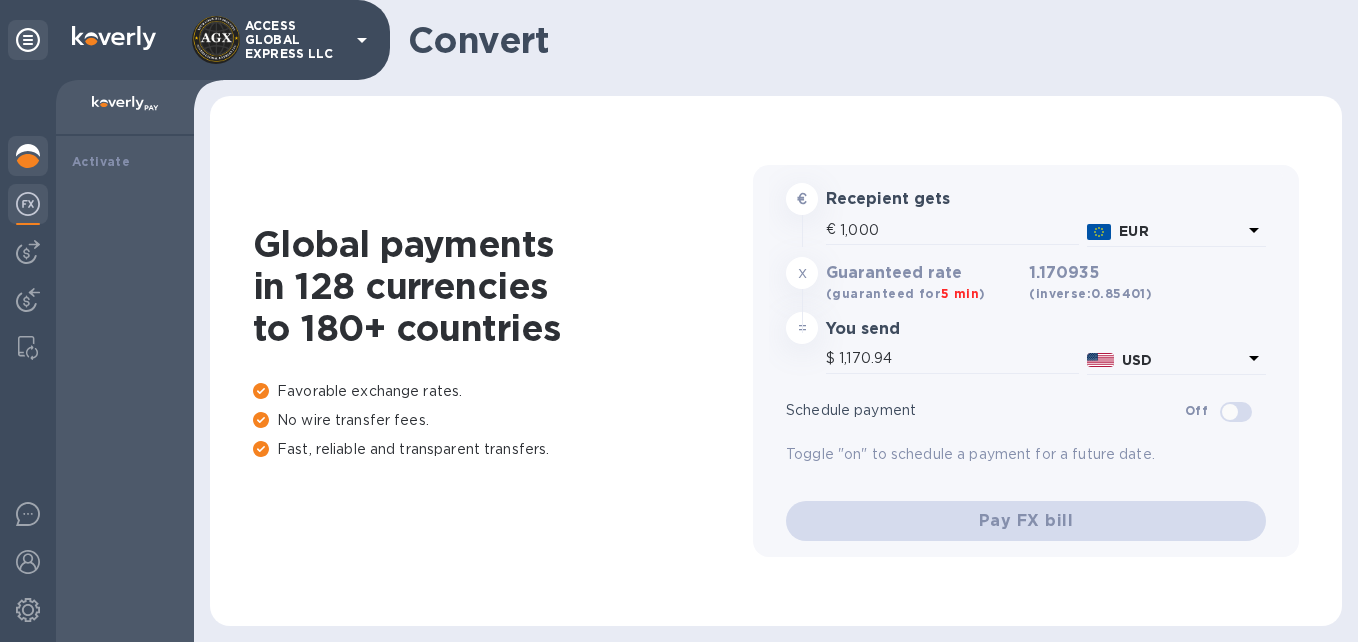 click at bounding box center (28, 156) 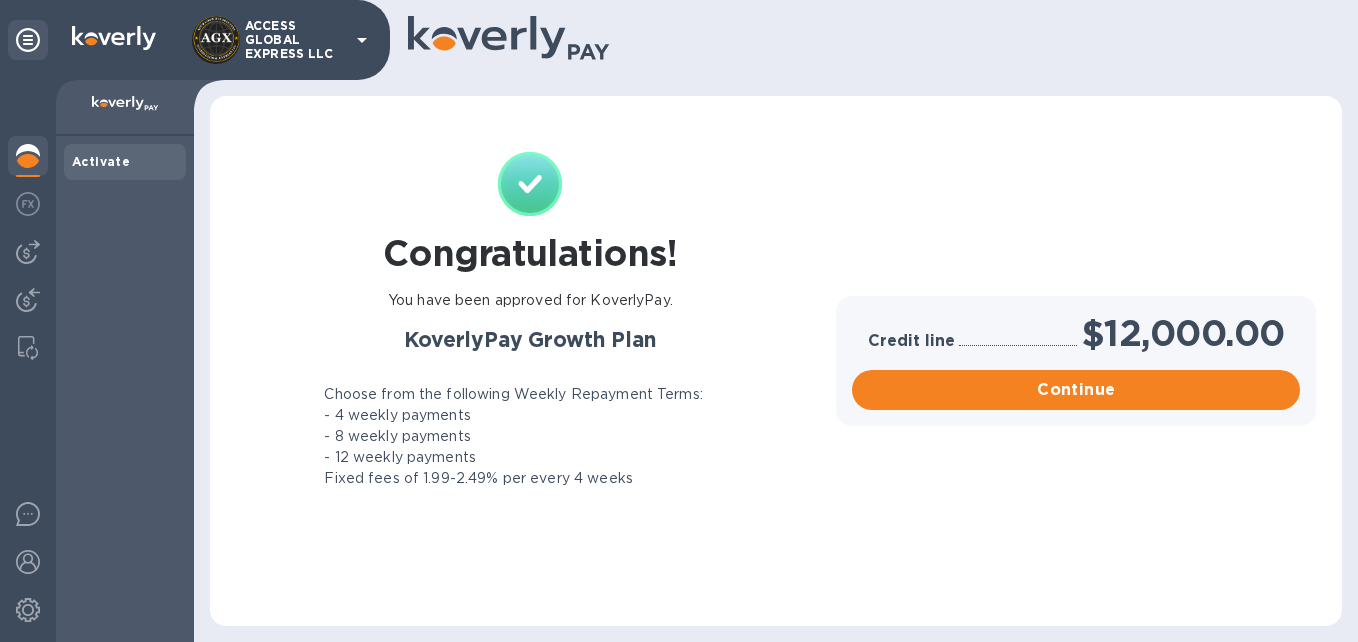 click at bounding box center (125, 104) 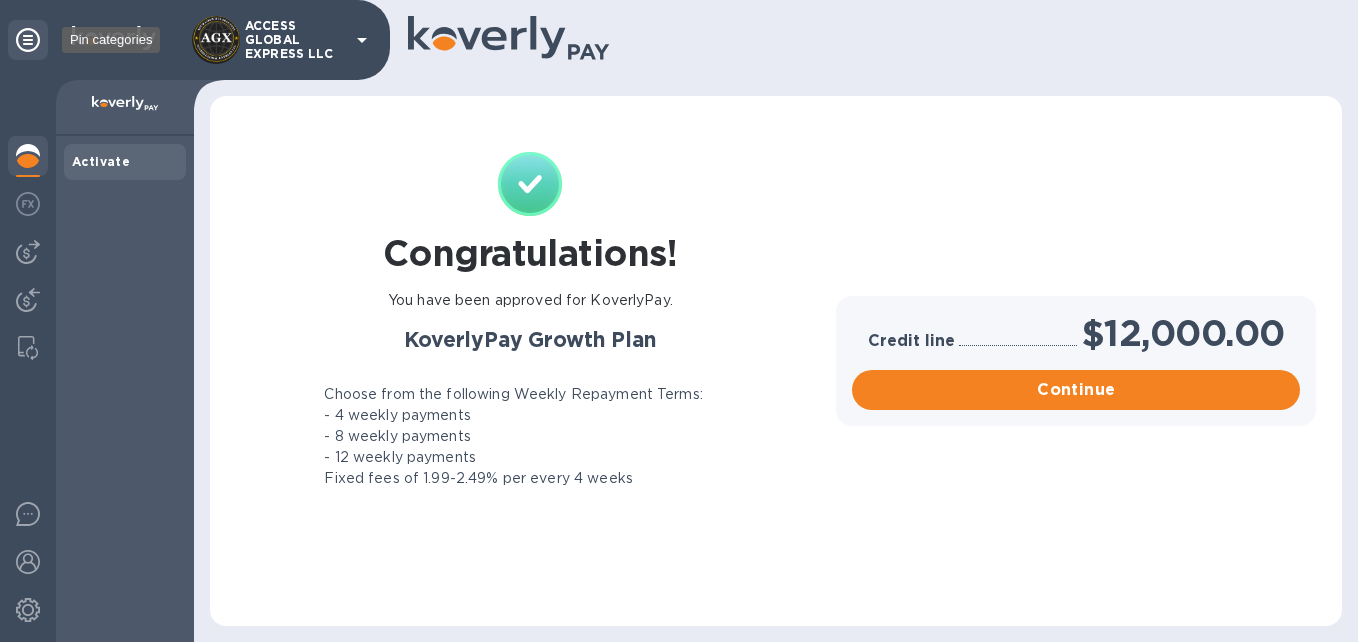 click 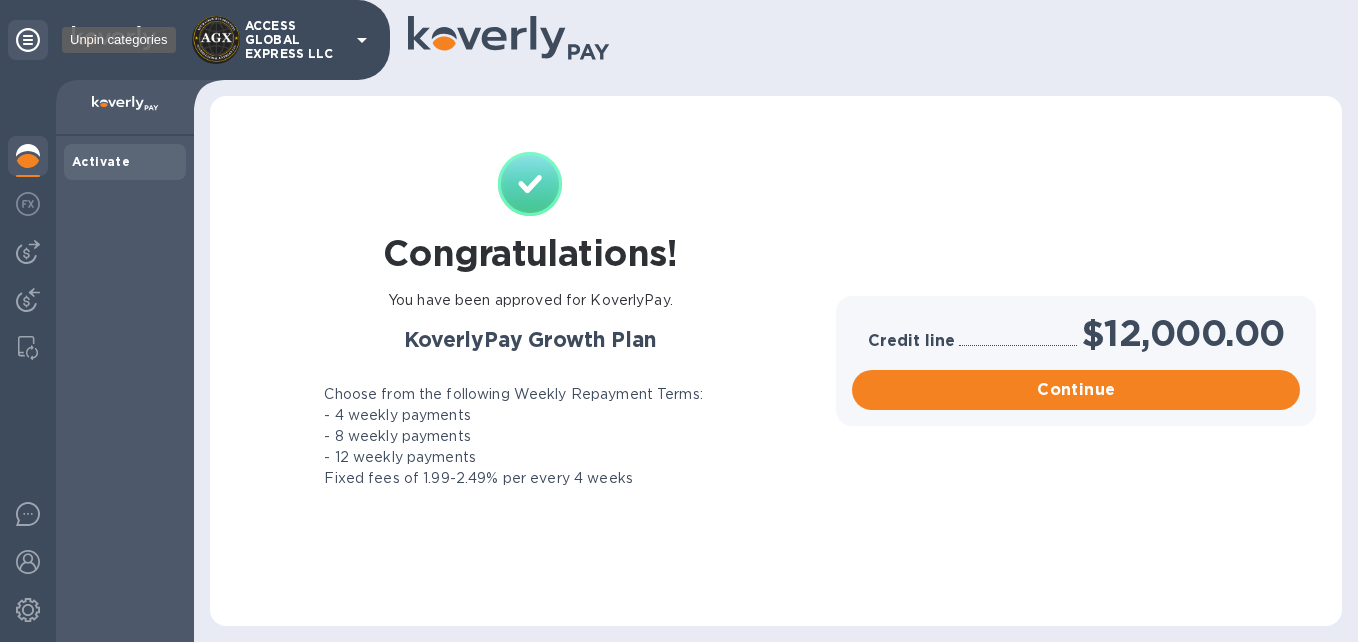 click 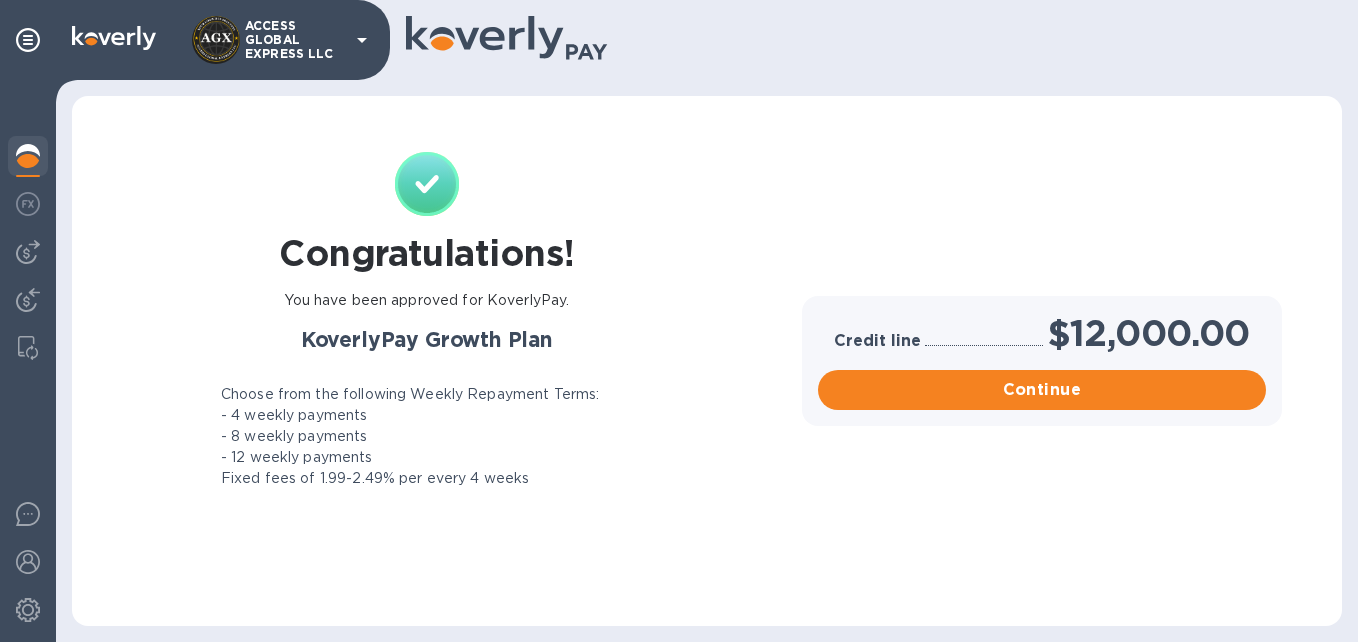 click on "ACCESS GLOBAL EXPRESS LLC" at bounding box center [295, 40] 